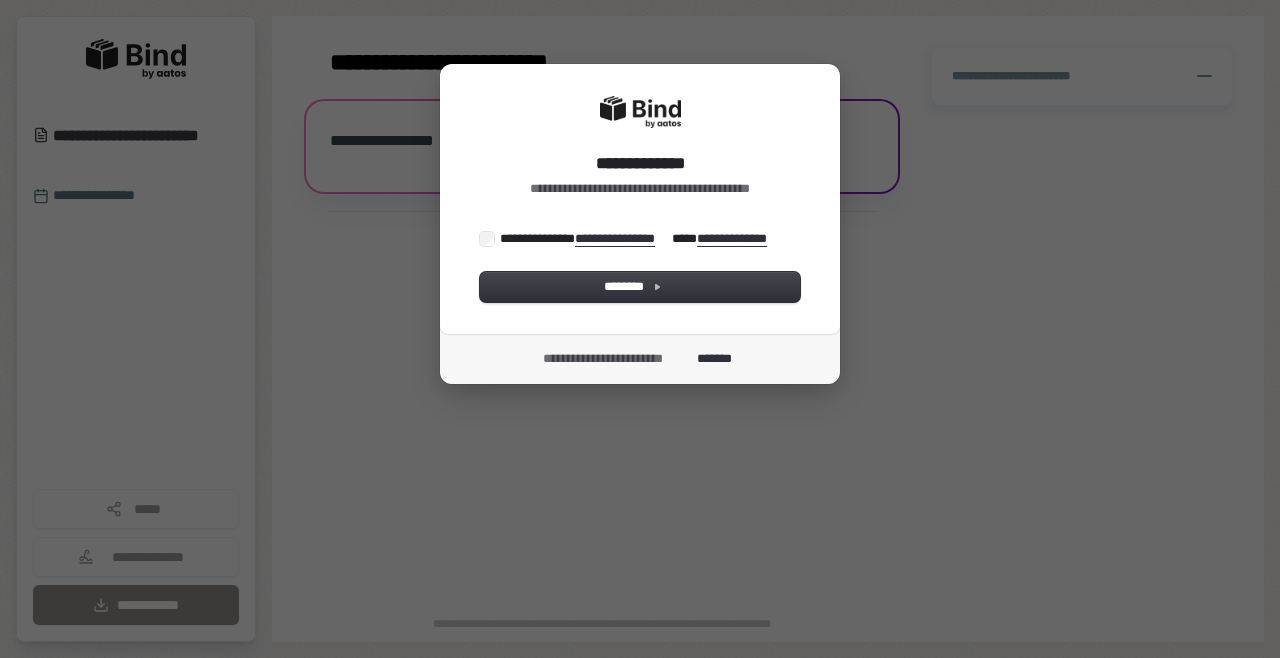 scroll, scrollTop: 0, scrollLeft: 0, axis: both 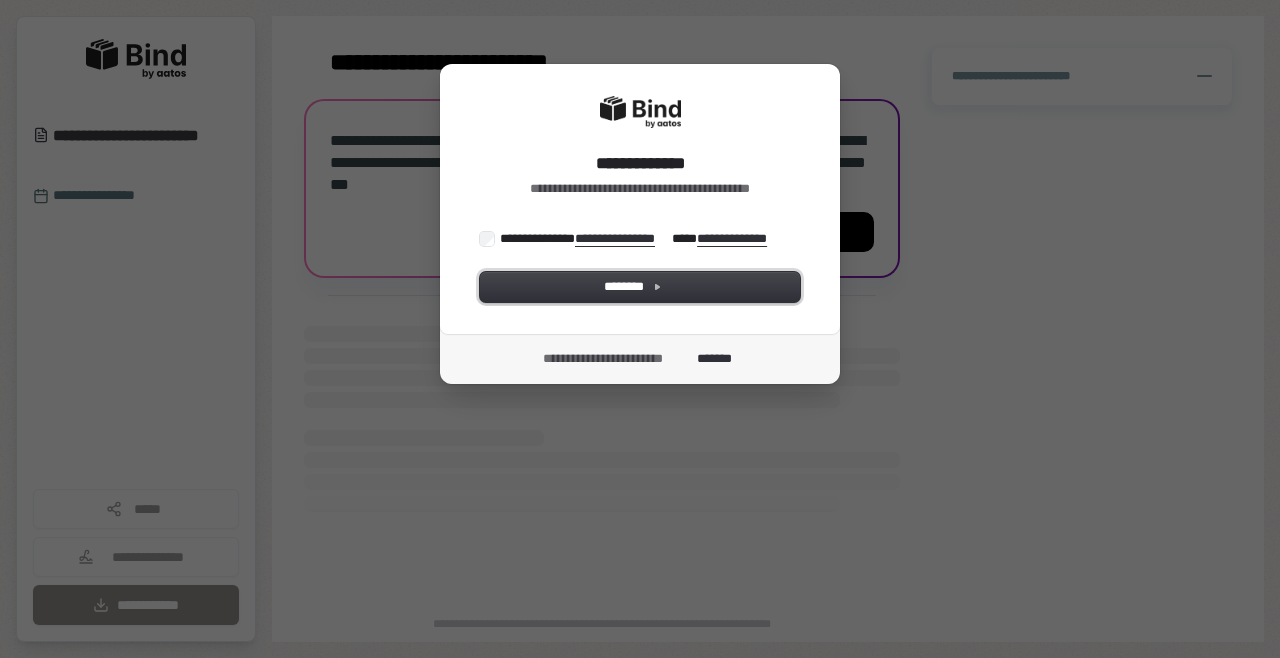 click on "********" at bounding box center [640, 287] 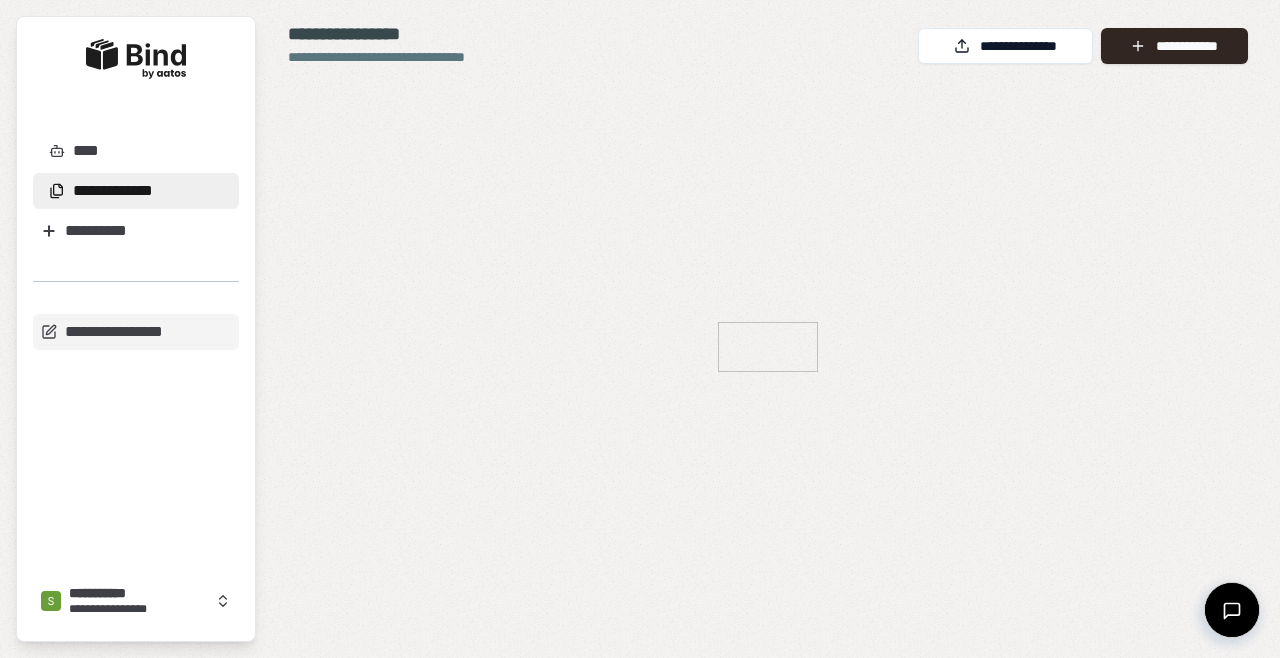 scroll, scrollTop: 0, scrollLeft: 0, axis: both 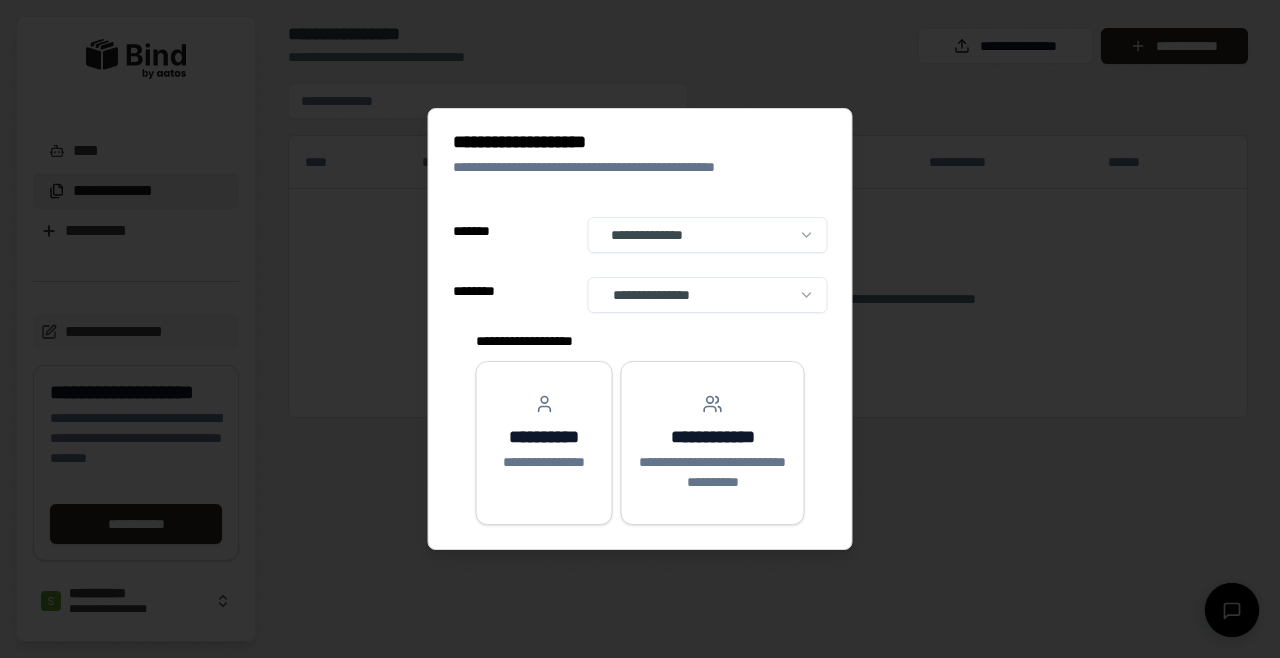 select on "**" 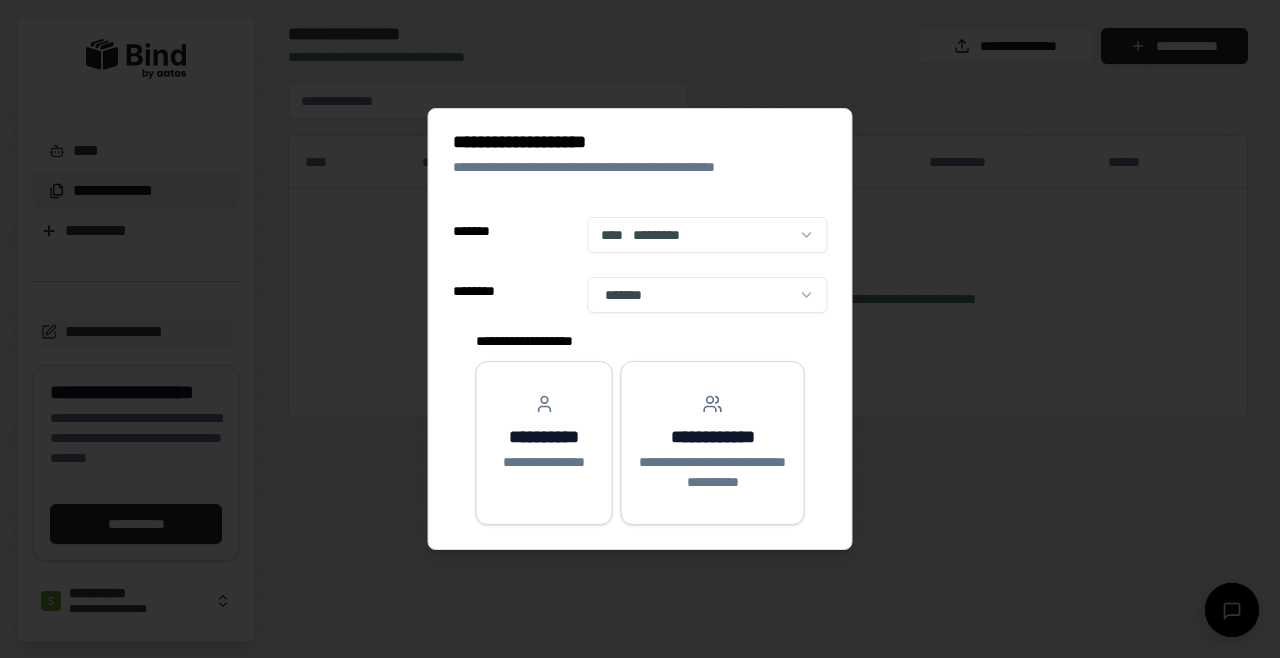 click on "**********" at bounding box center [713, 472] 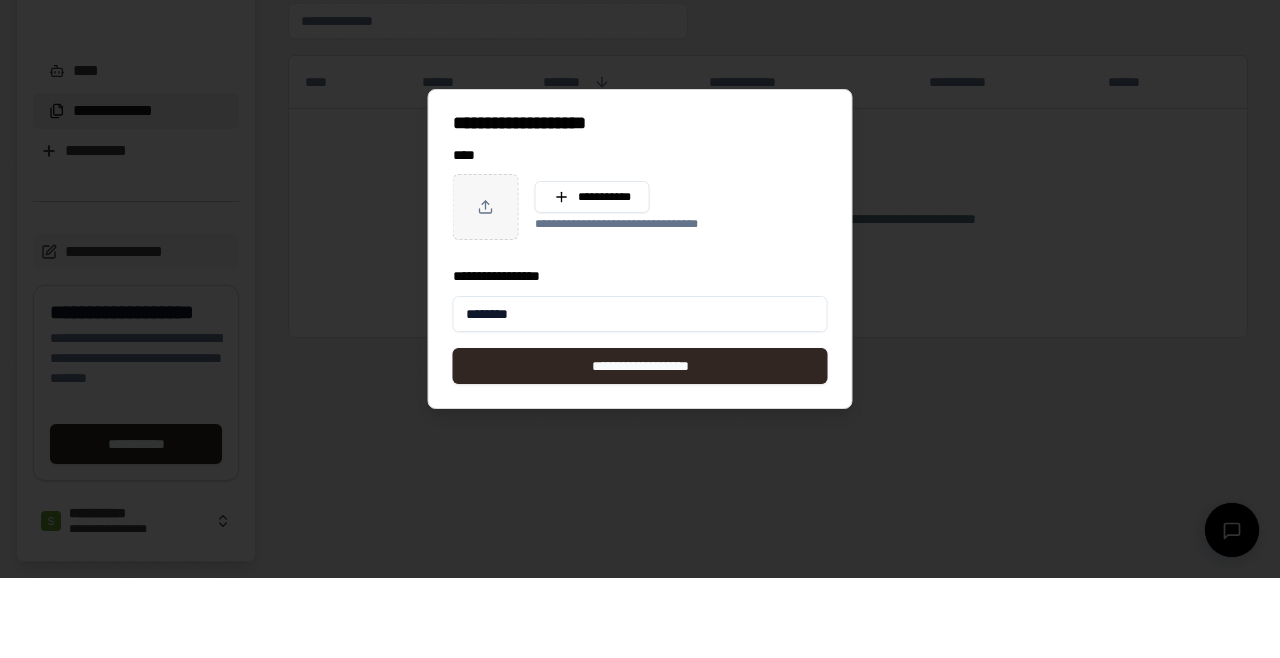 type on "********" 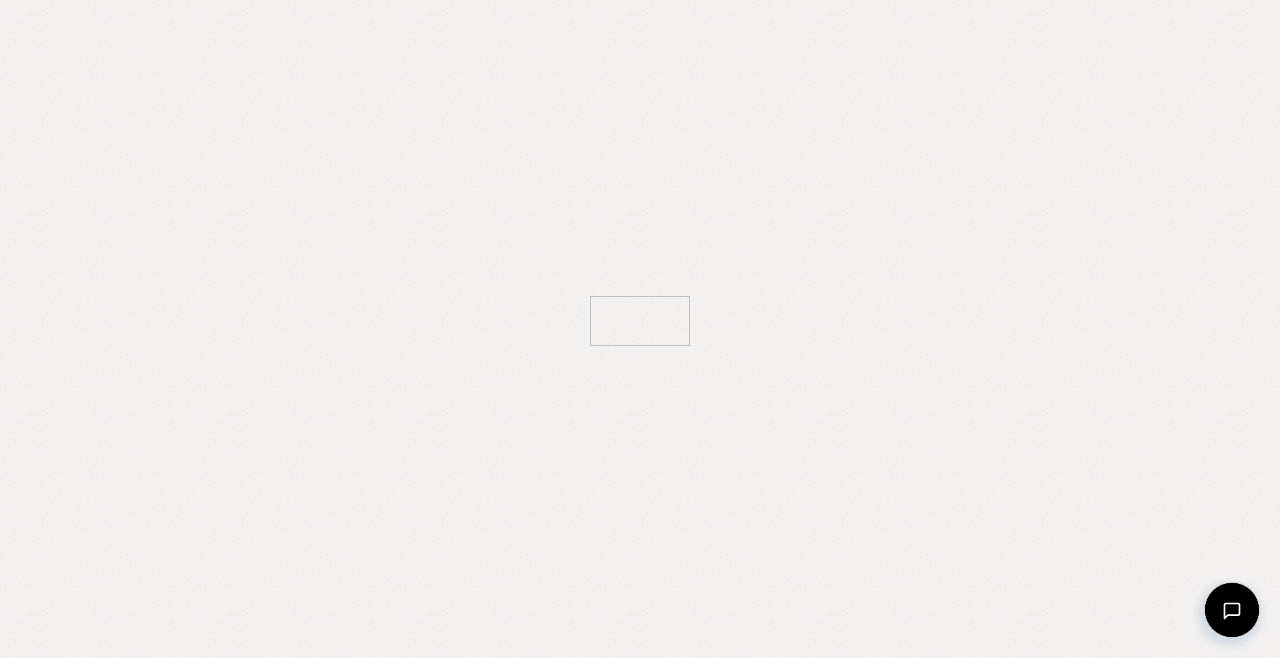 scroll, scrollTop: 0, scrollLeft: 0, axis: both 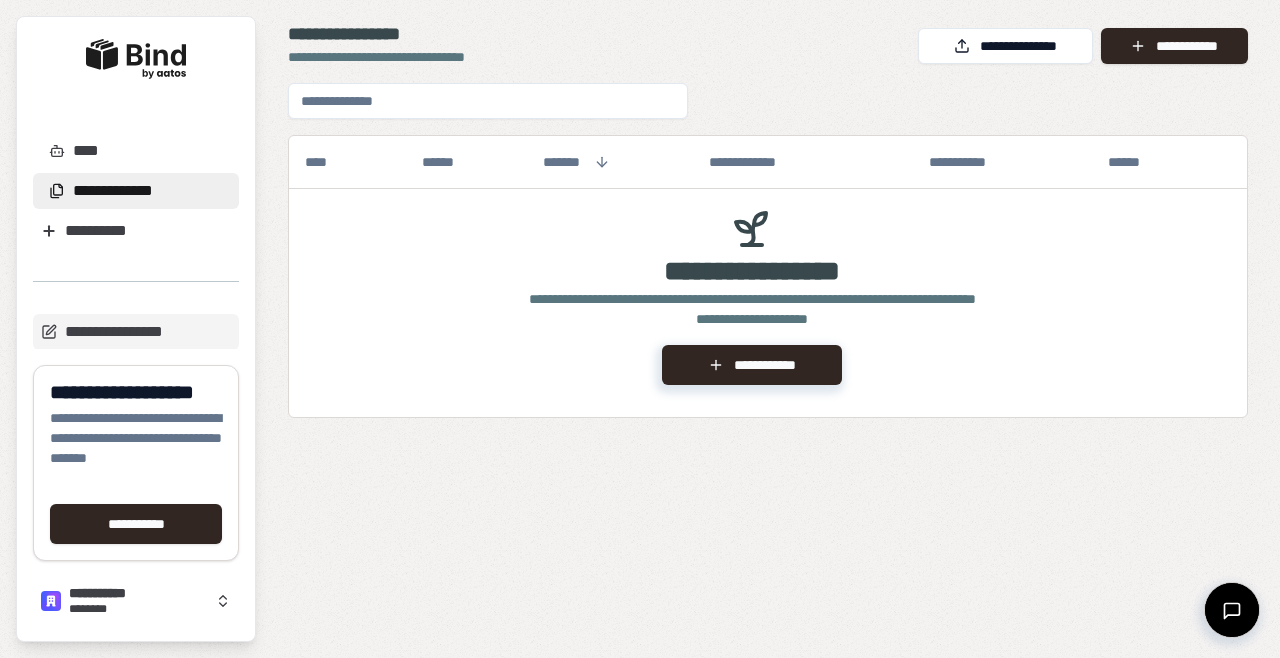 click on "**********" at bounding box center (751, 365) 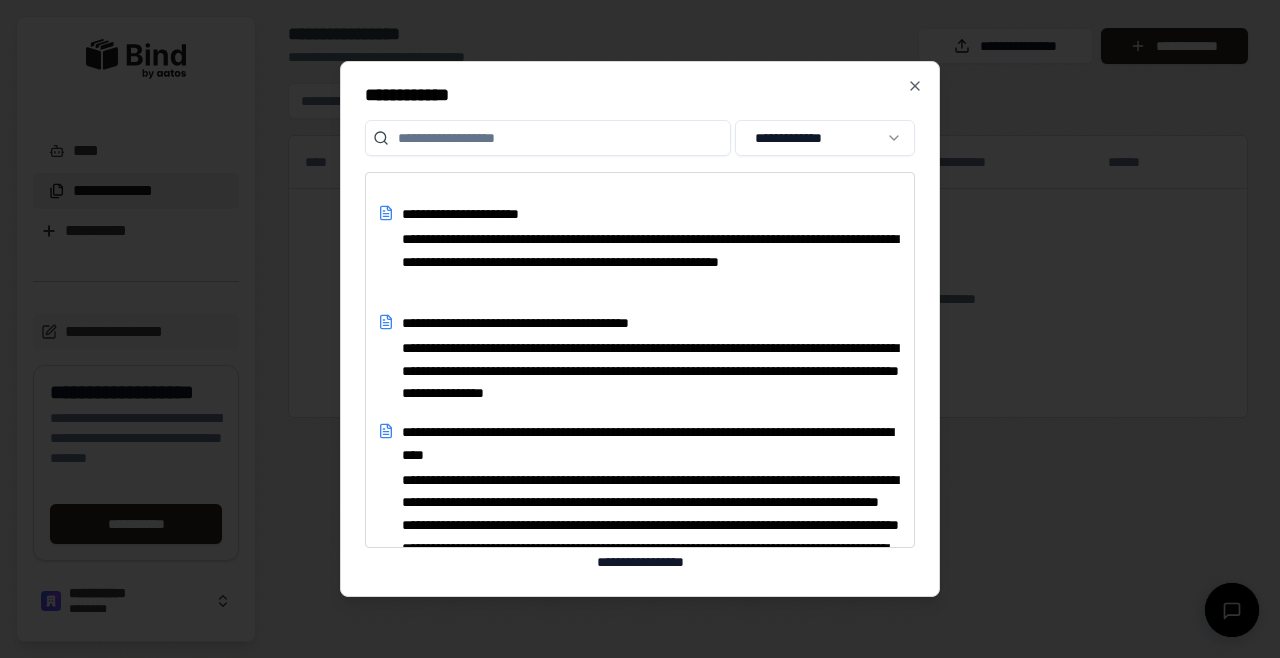 scroll, scrollTop: 91, scrollLeft: 0, axis: vertical 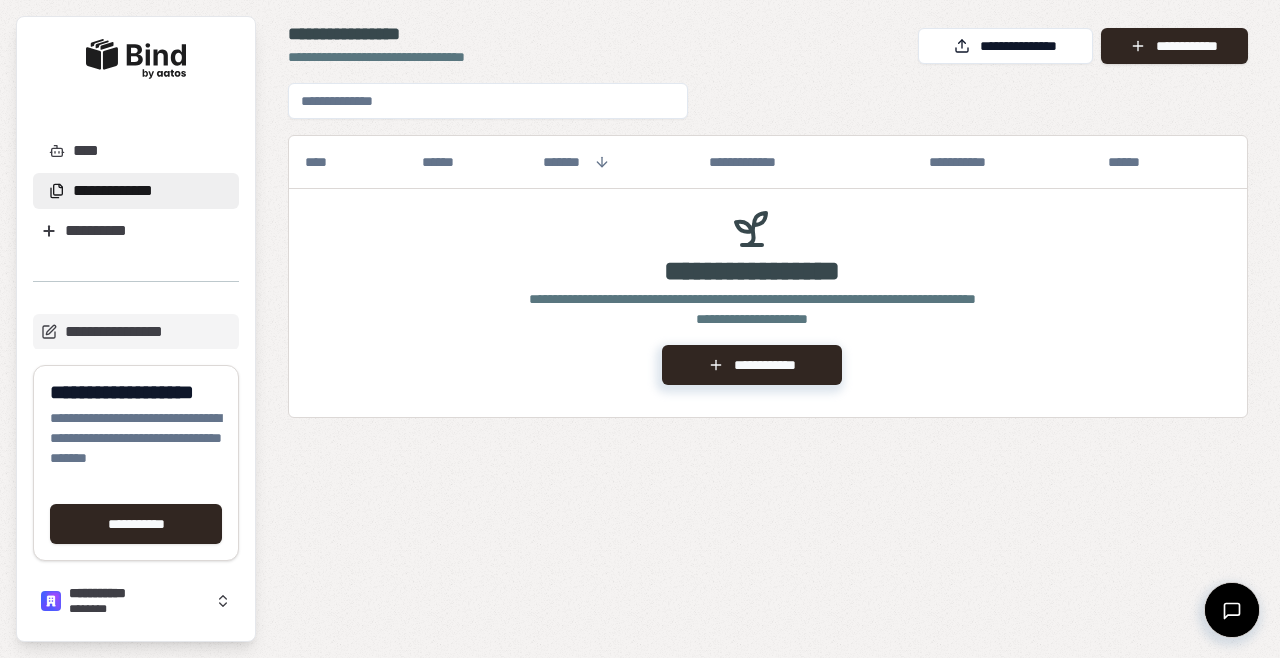 click on "**********" at bounding box center [136, 231] 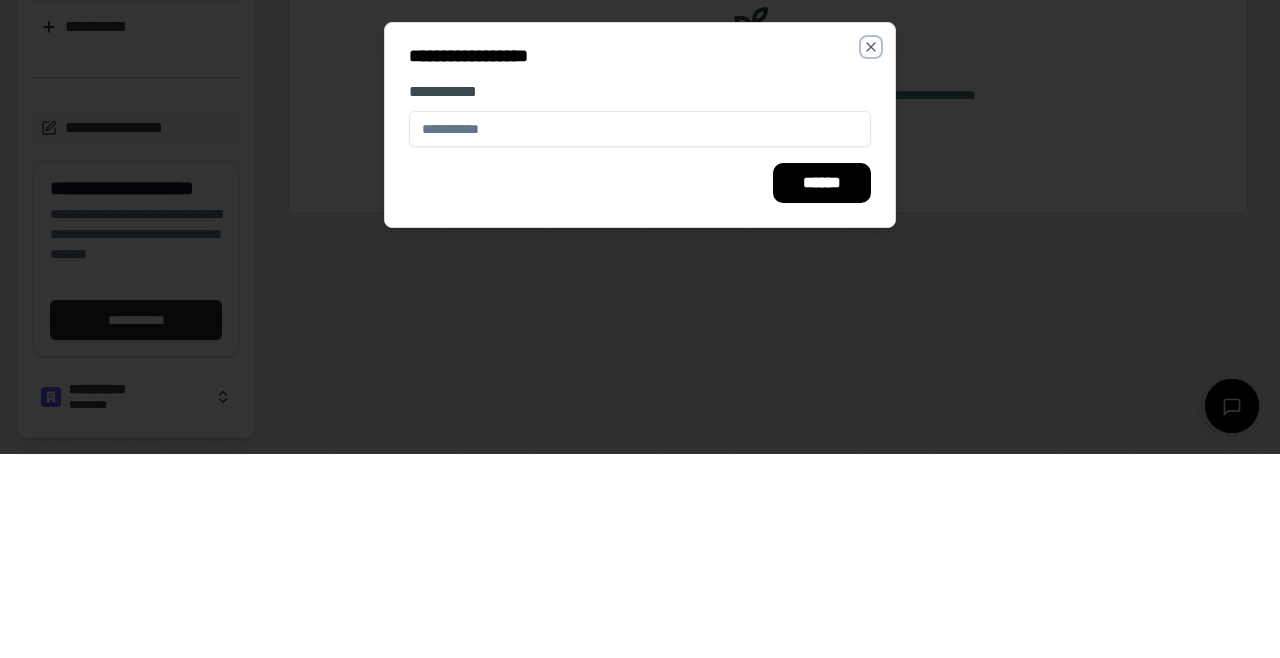 click 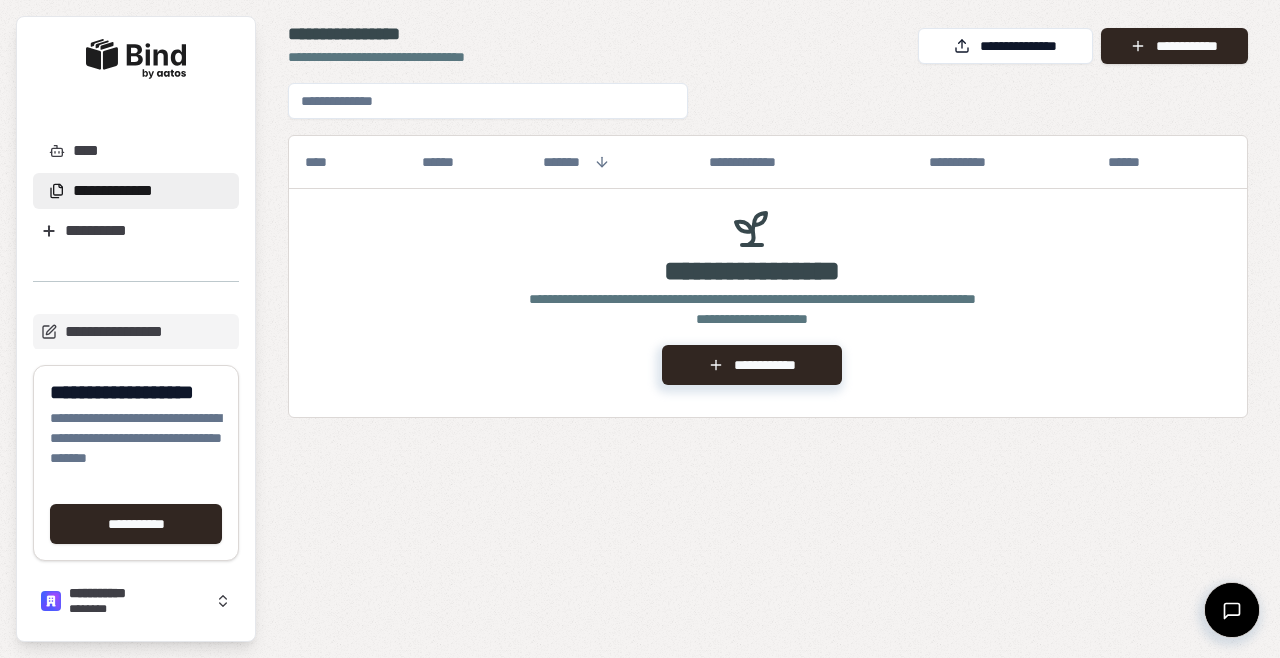 click at bounding box center (1232, 610) 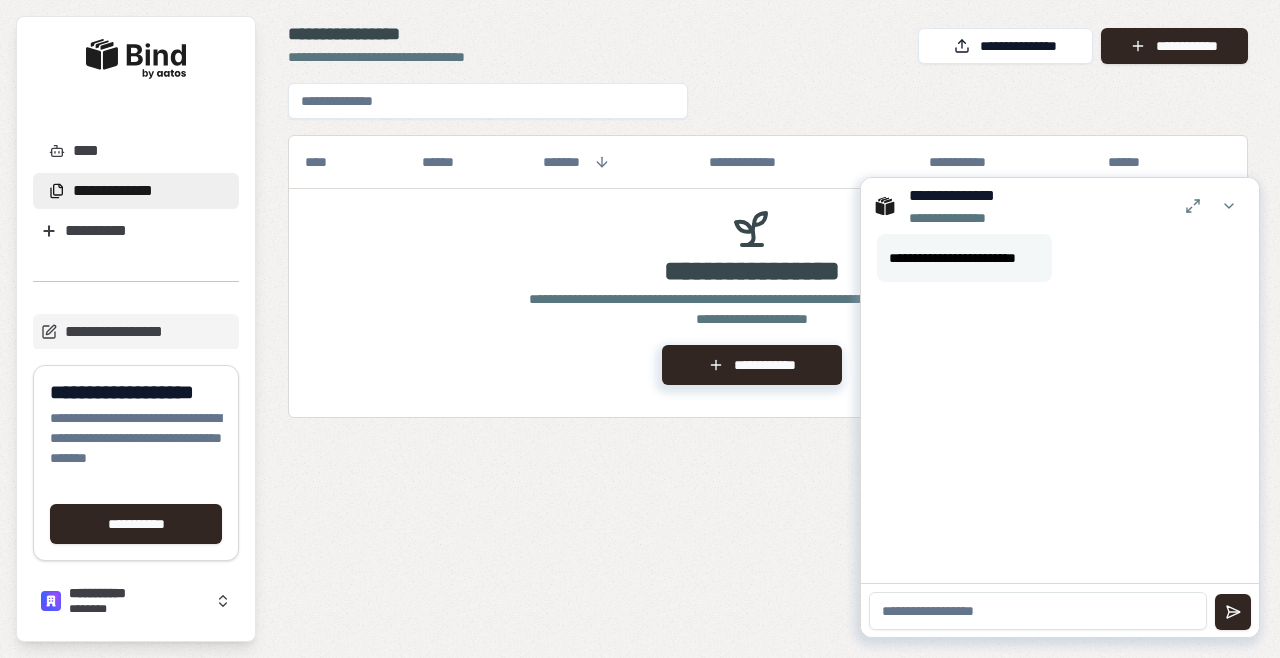 click at bounding box center (1229, 206) 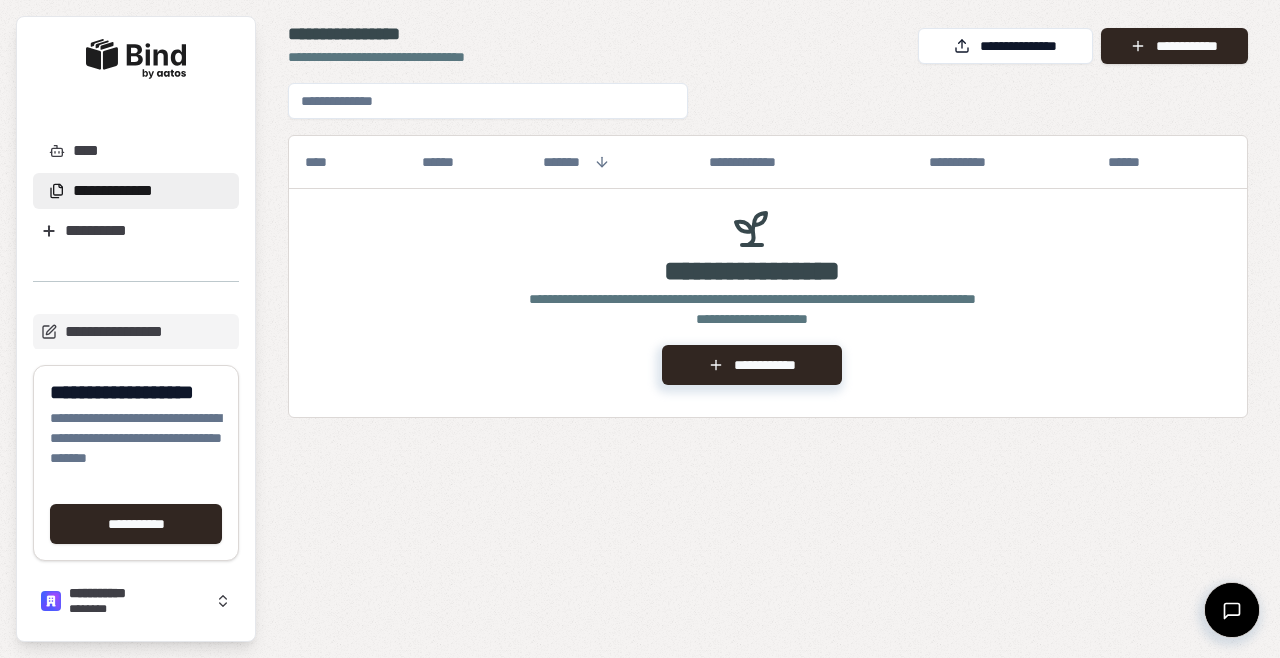 click on "**********" at bounding box center [136, 332] 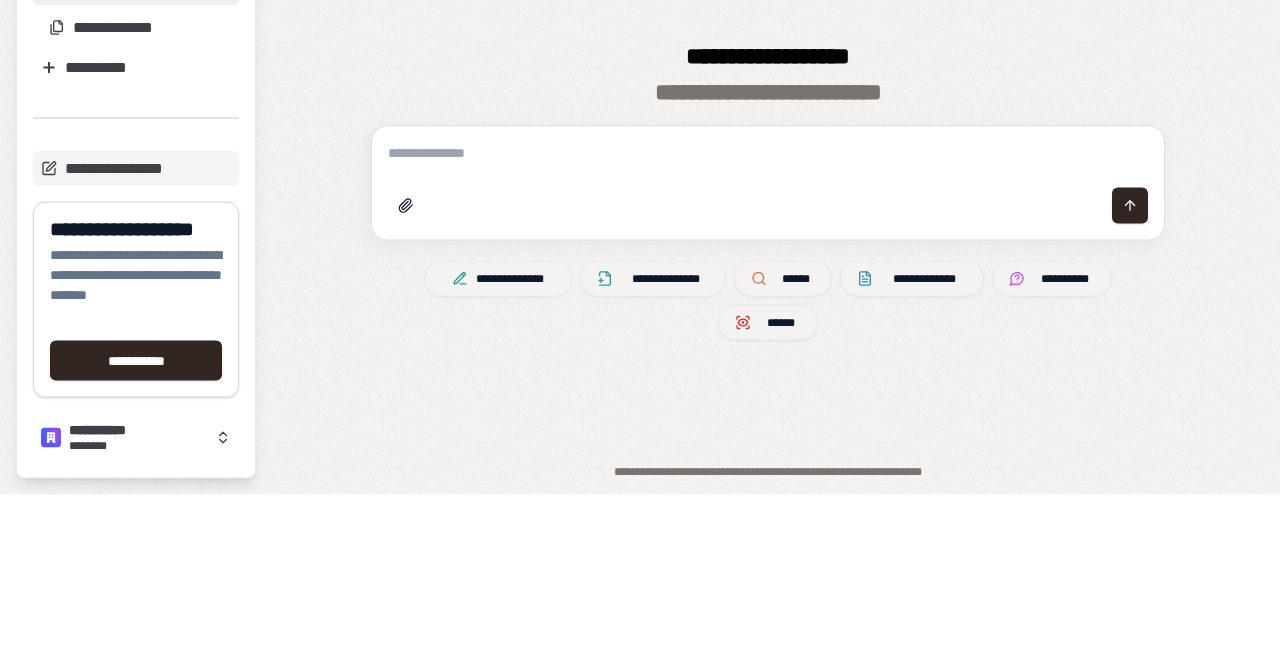 click at bounding box center [406, 369] 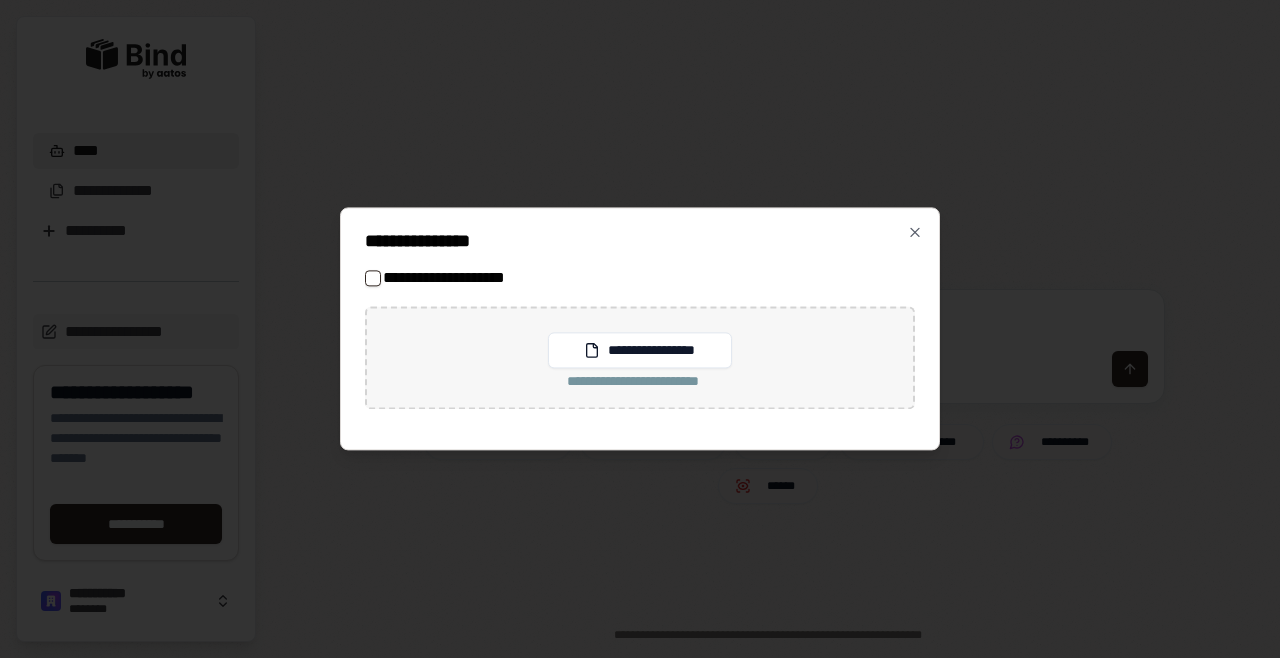 click on "**********" at bounding box center (639, 350) 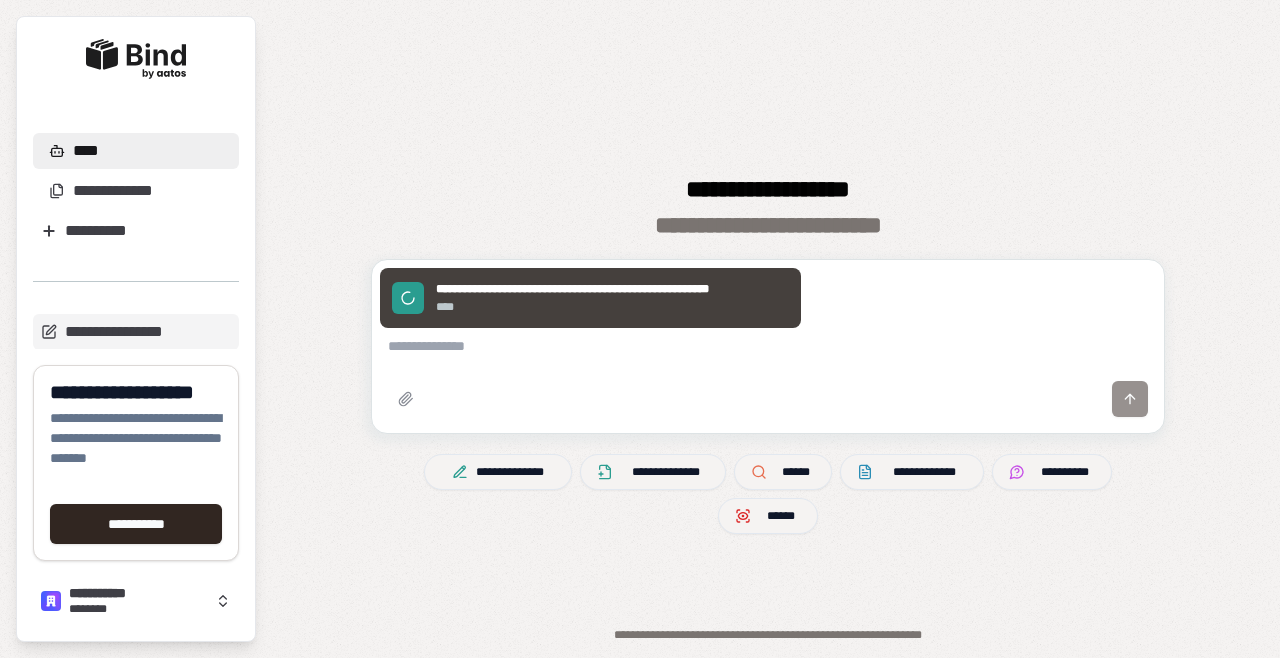 click at bounding box center (768, 346) 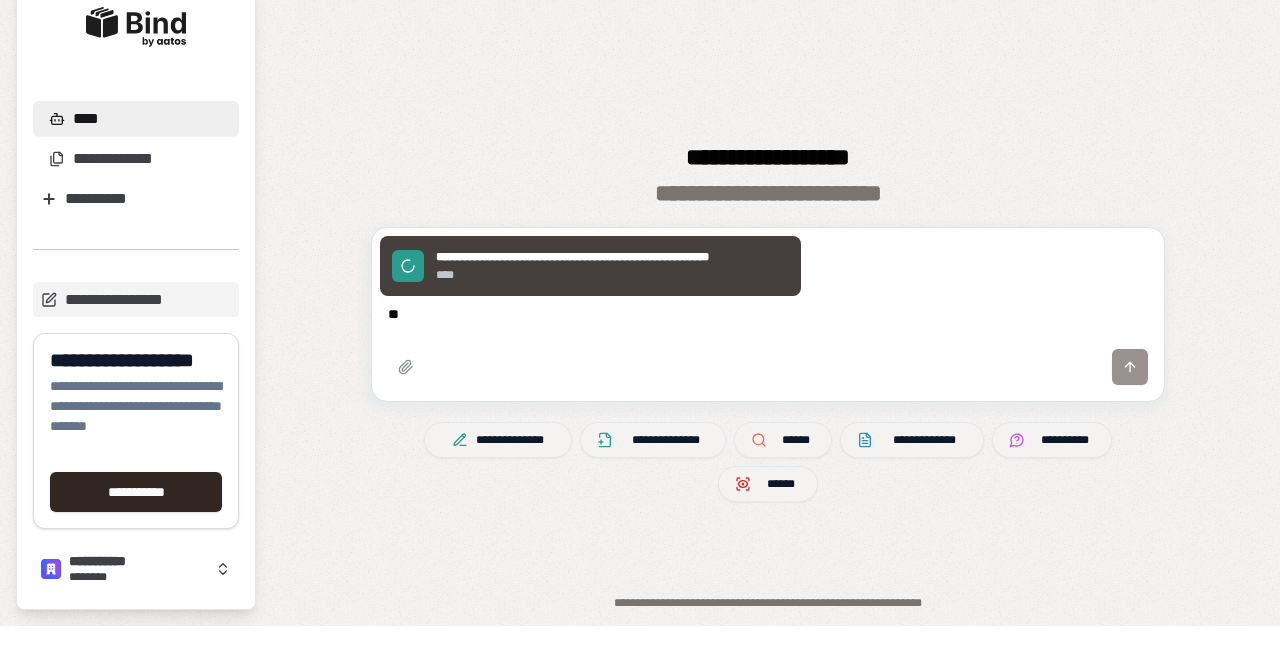 type on "*" 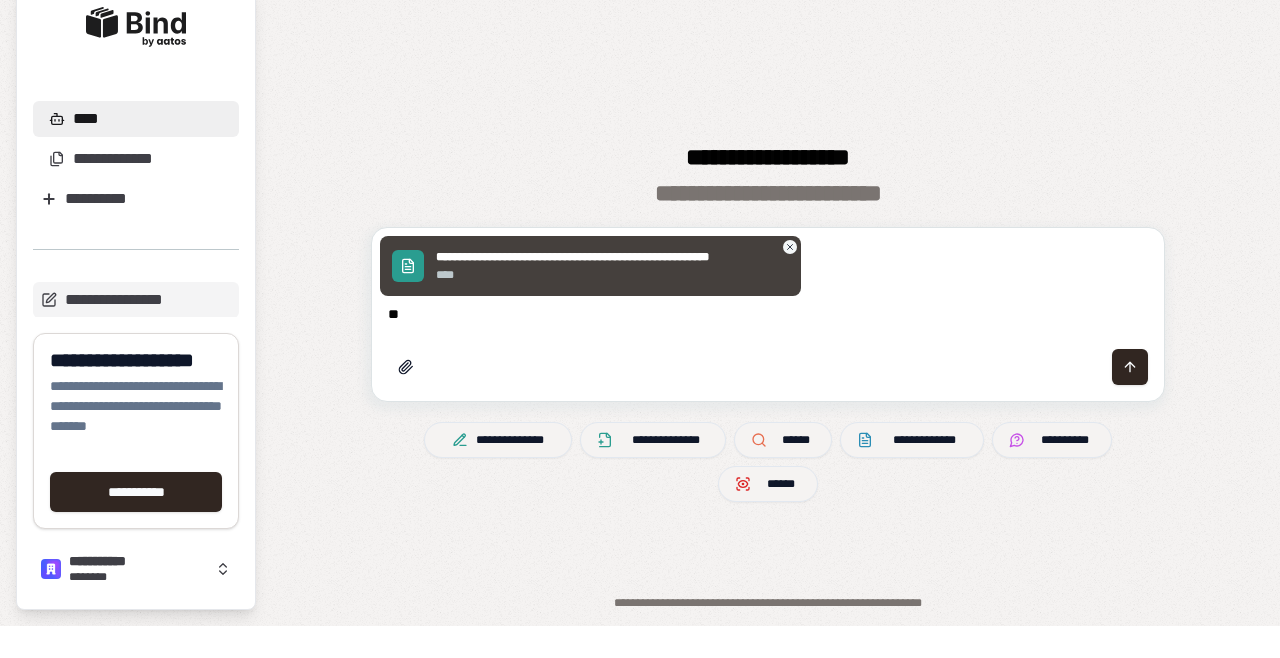 type on "***" 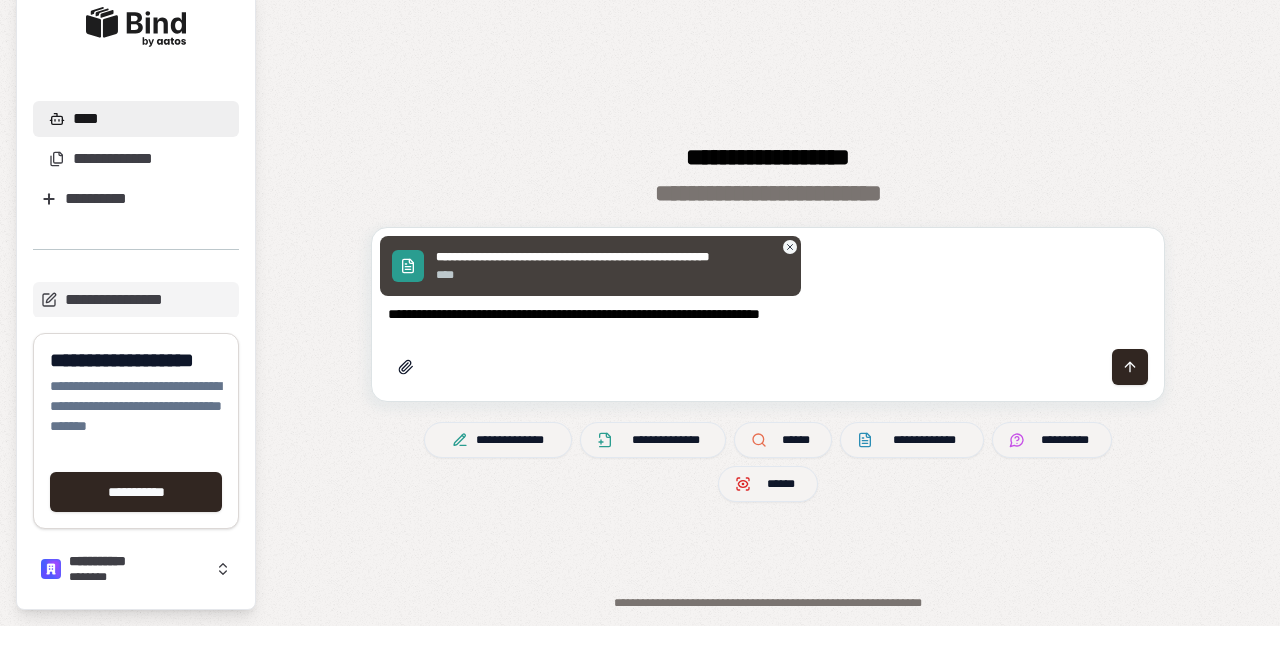 type on "**********" 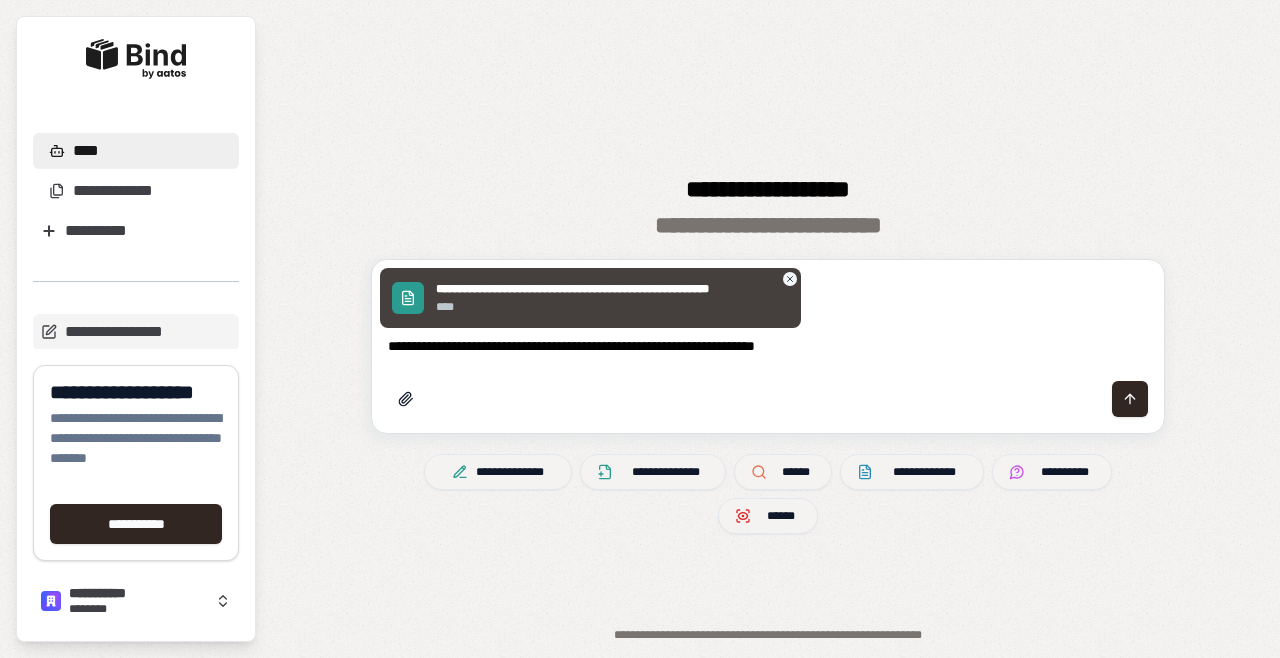 click on "**********" at bounding box center [768, 346] 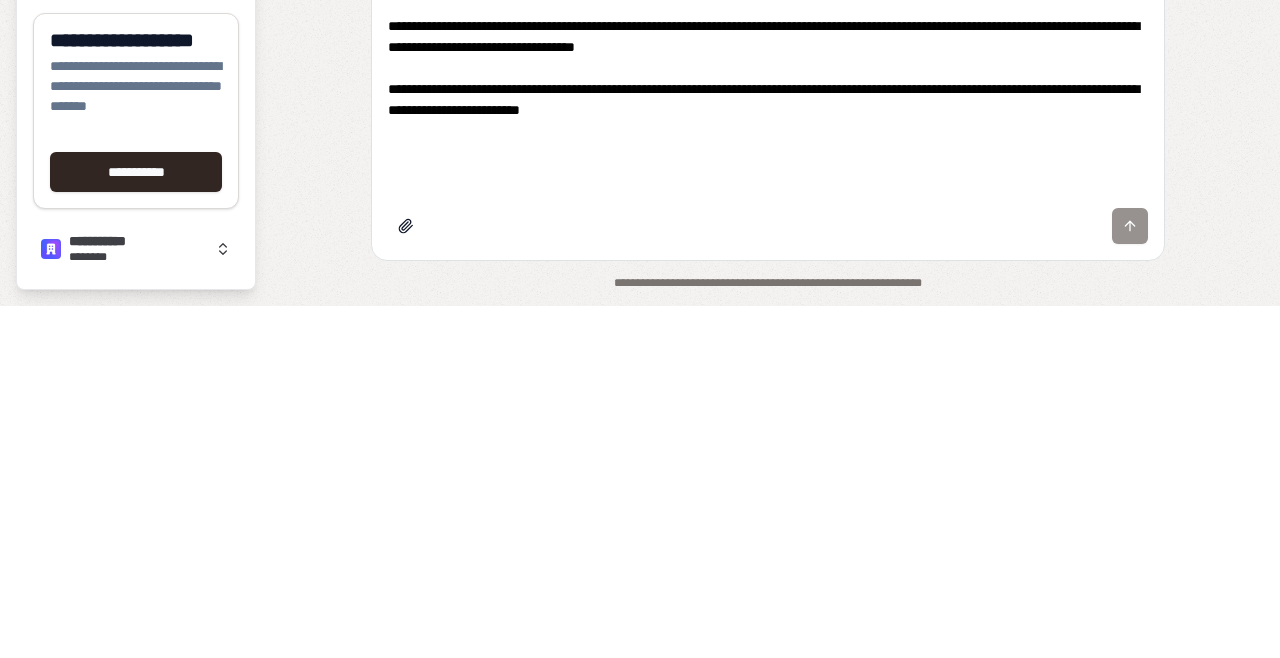 type on "**********" 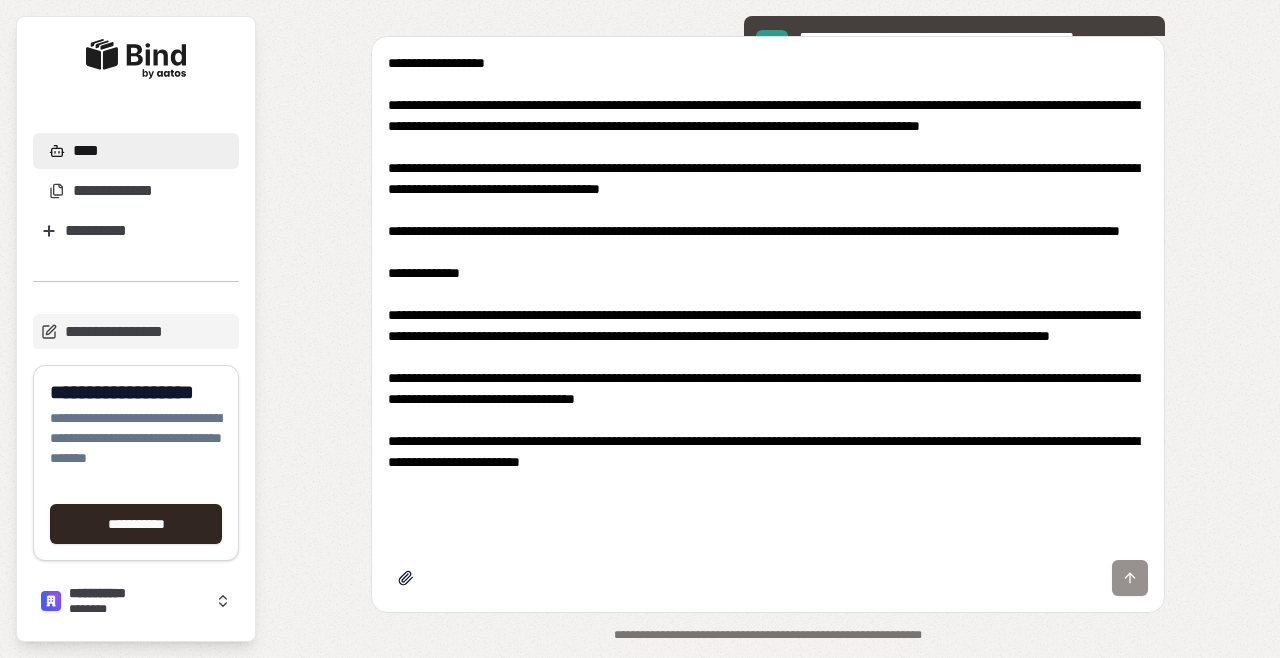 click at bounding box center [768, 578] 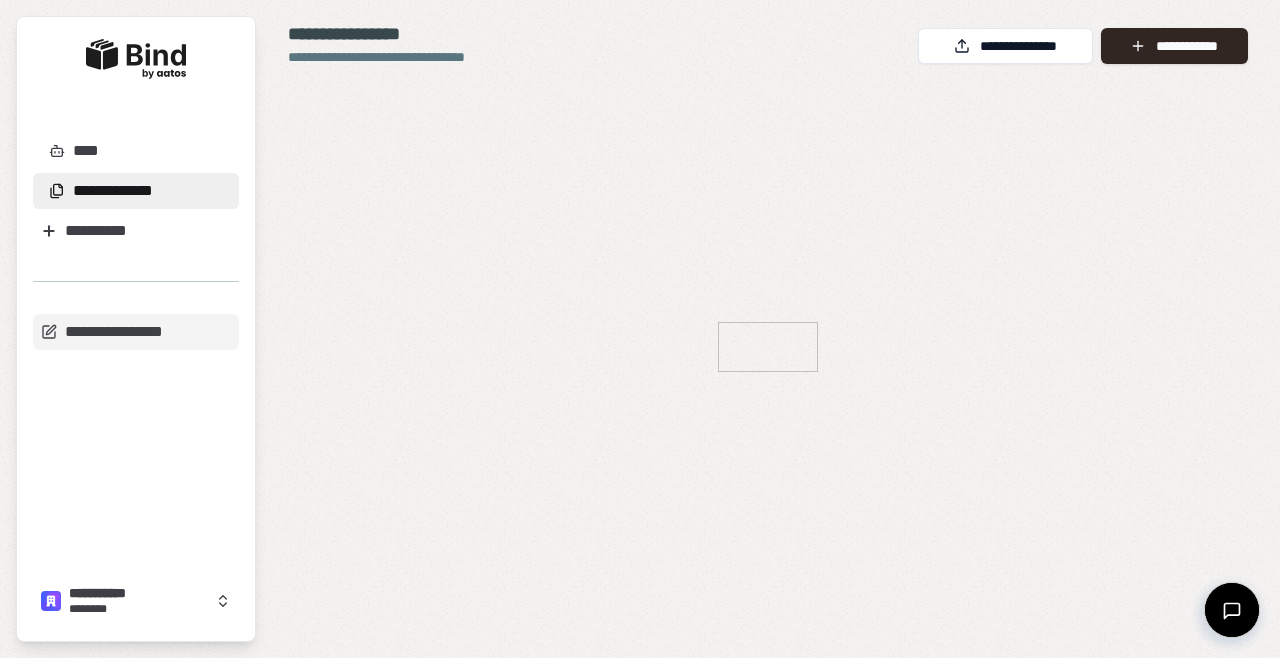 scroll, scrollTop: 0, scrollLeft: 0, axis: both 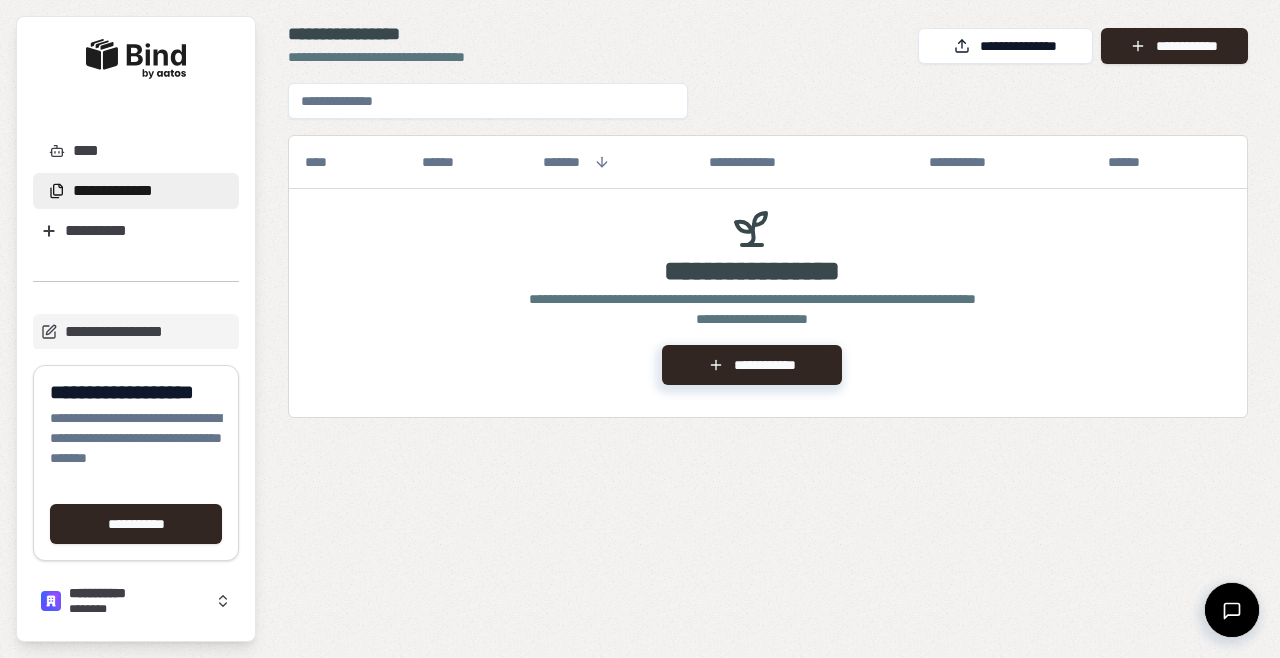 click on "****" at bounding box center [136, 151] 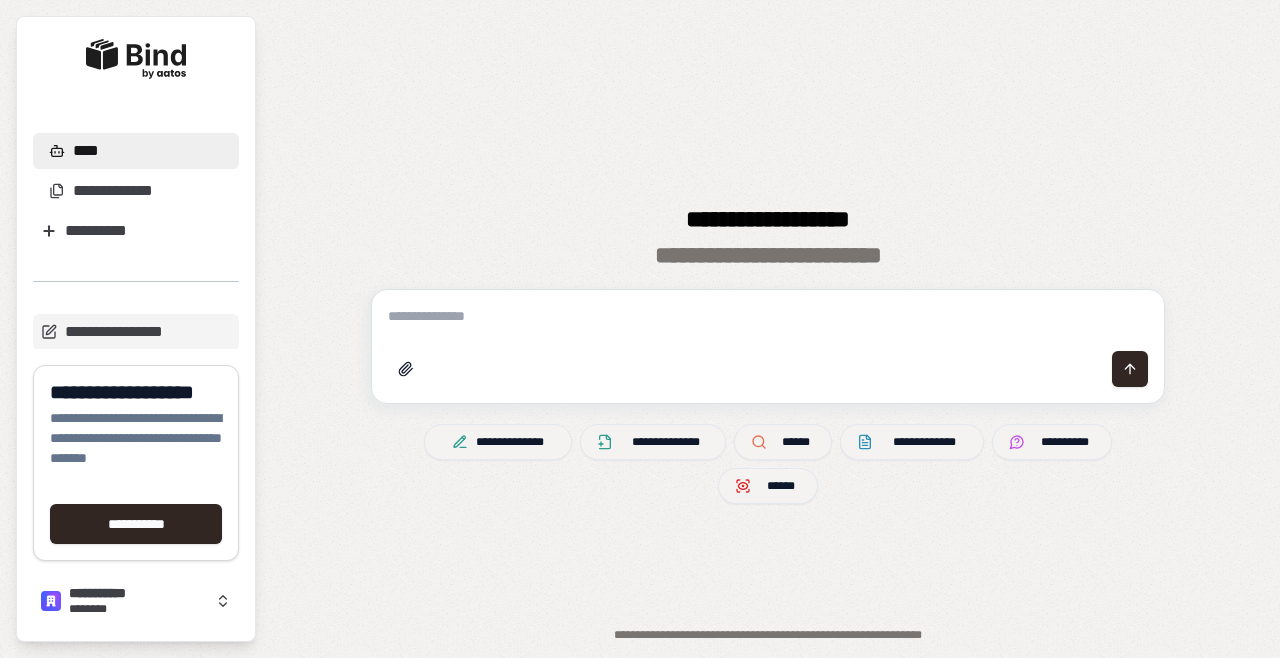 click at bounding box center (768, 316) 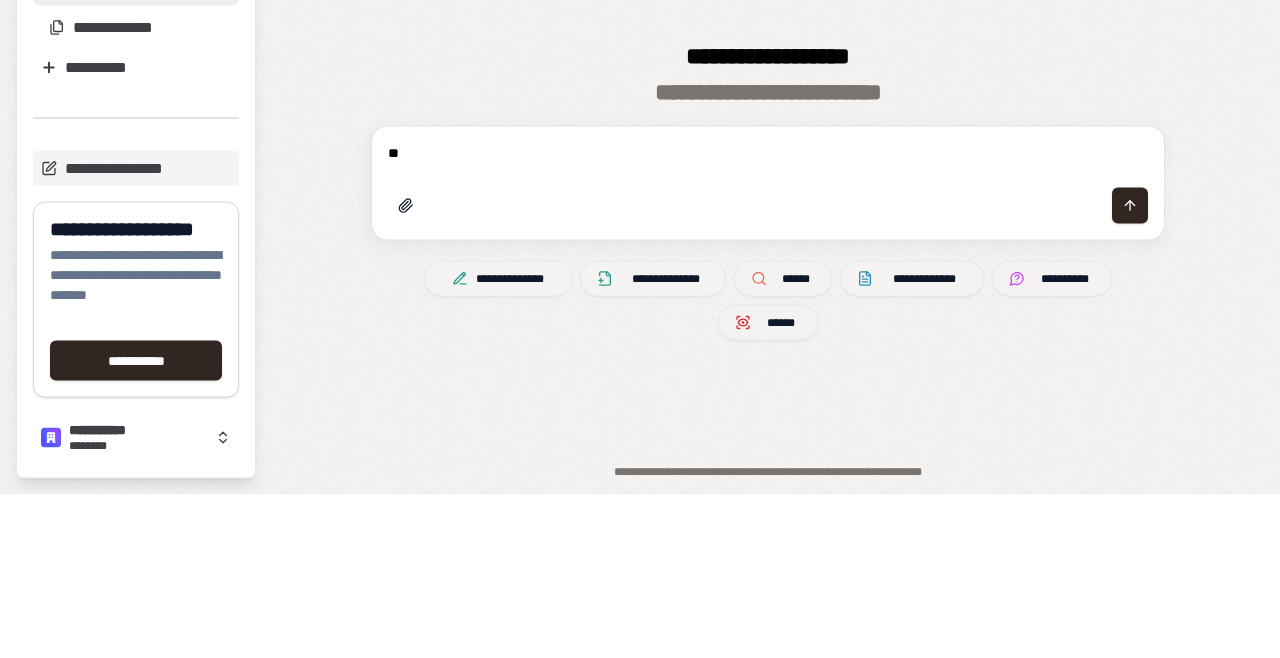 type on "***" 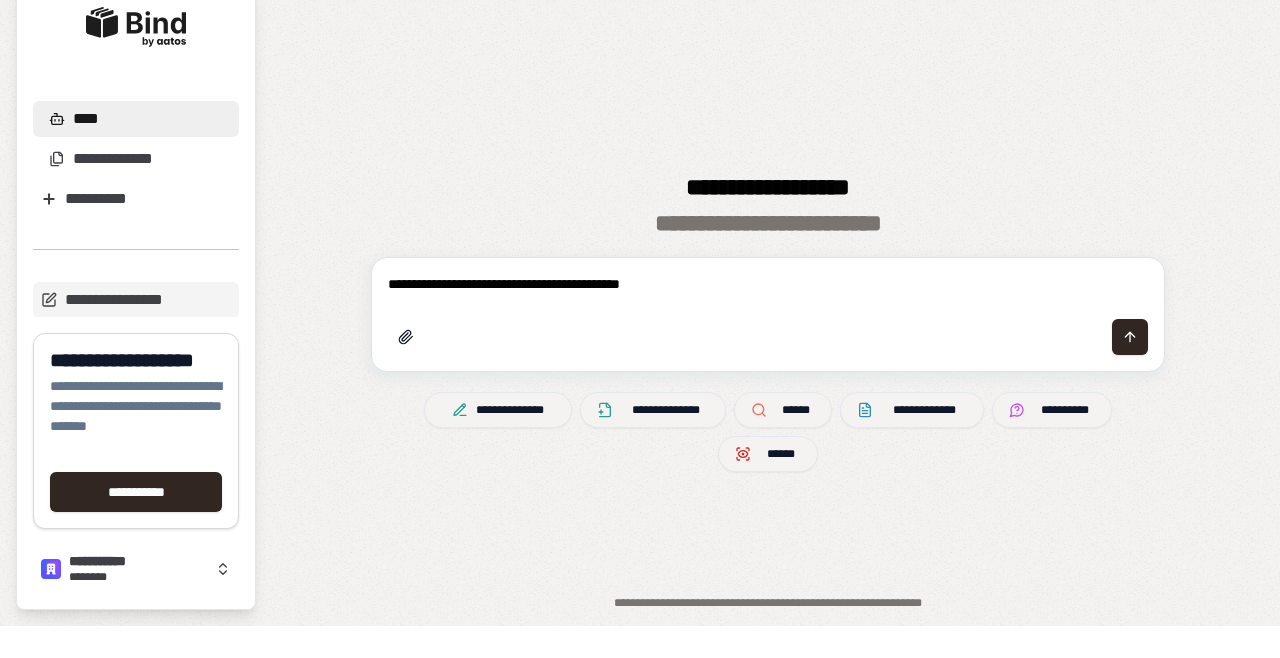 type on "**********" 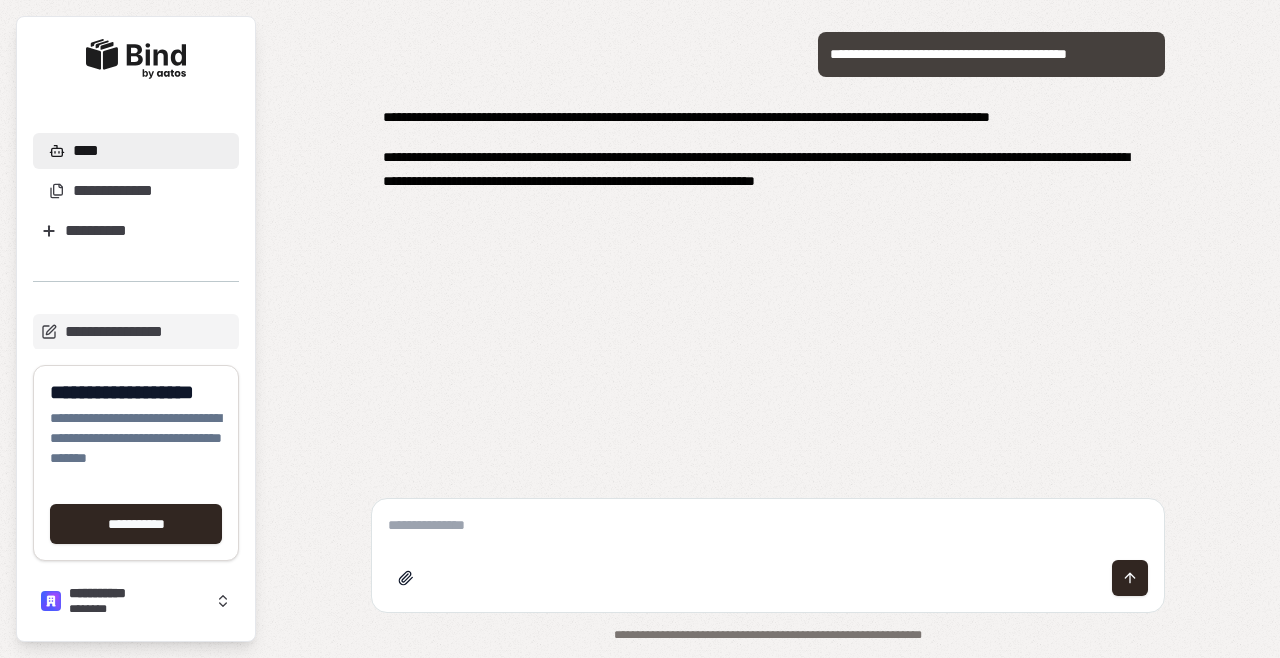 click on "**********" at bounding box center [768, 257] 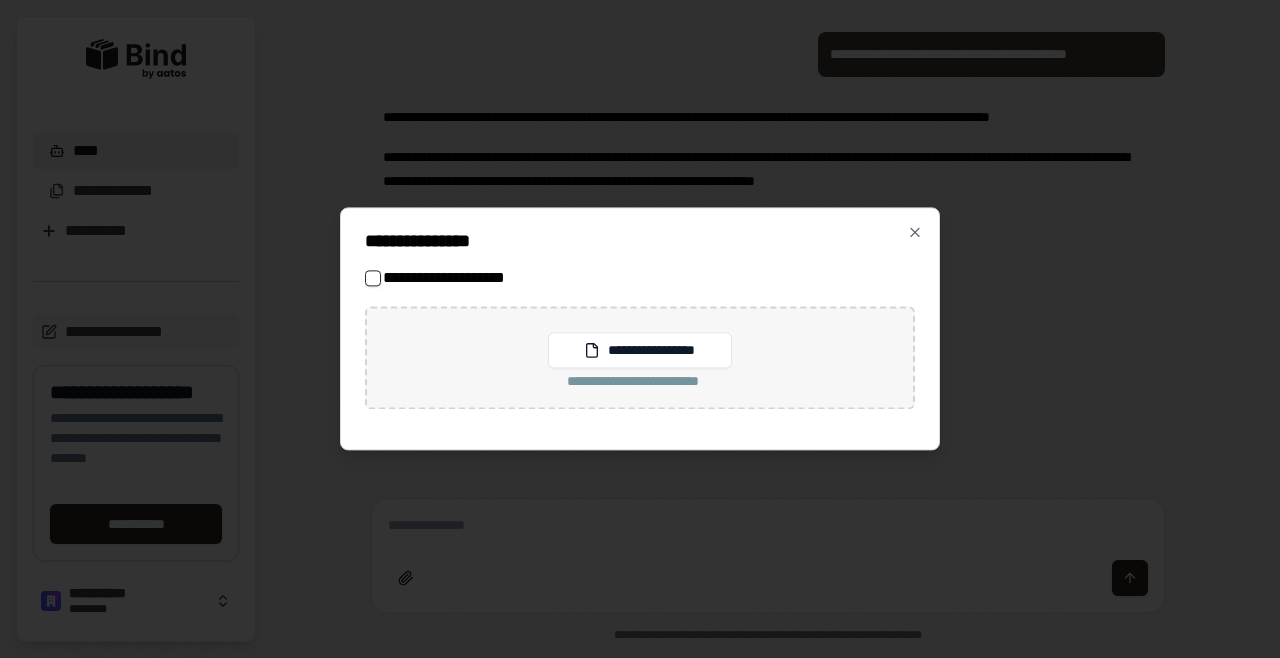 click on "**********" at bounding box center (639, 350) 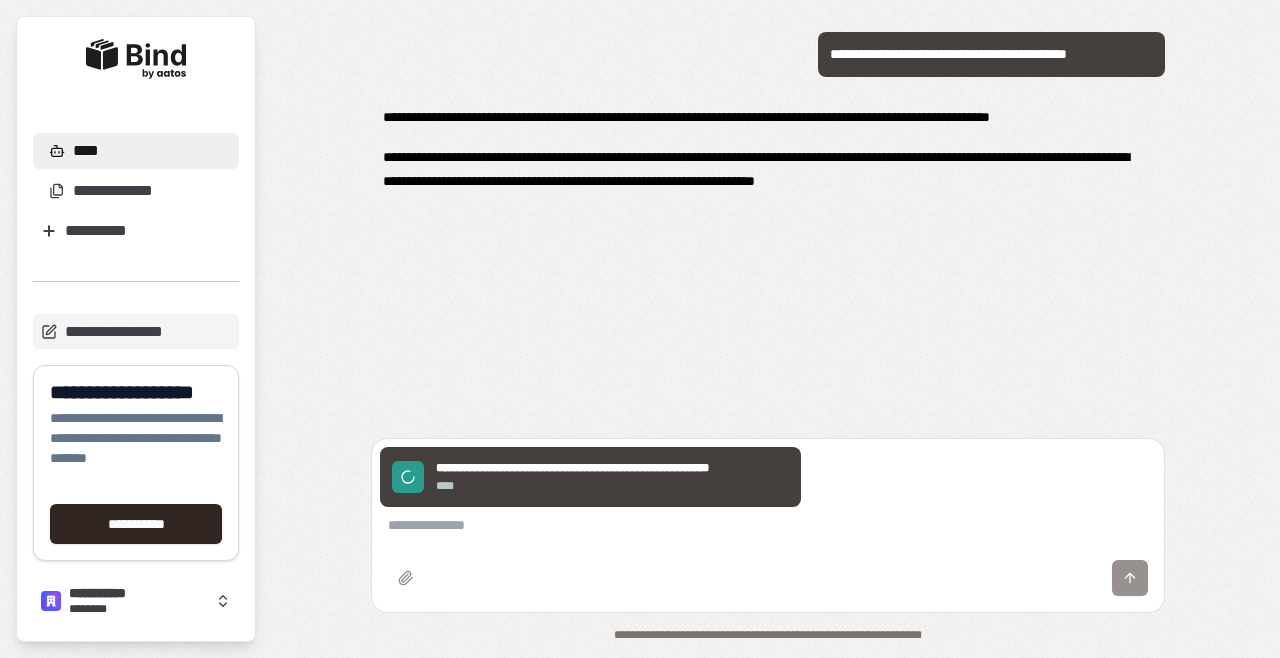 click at bounding box center [768, 525] 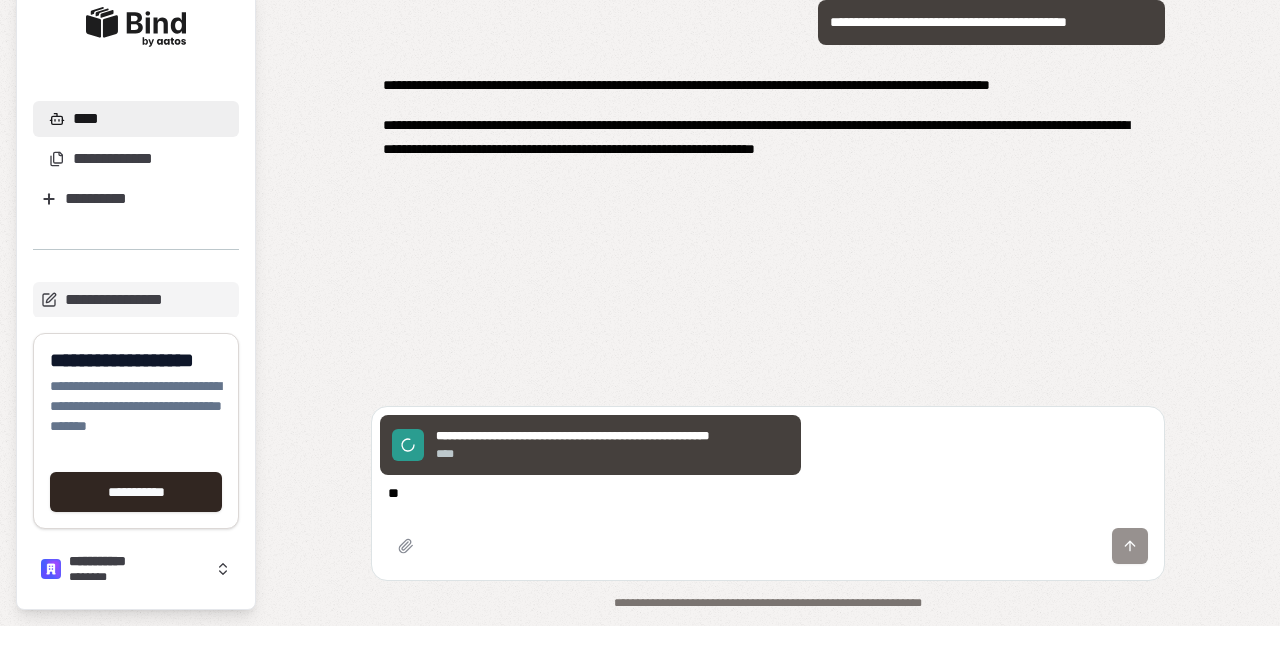type on "***" 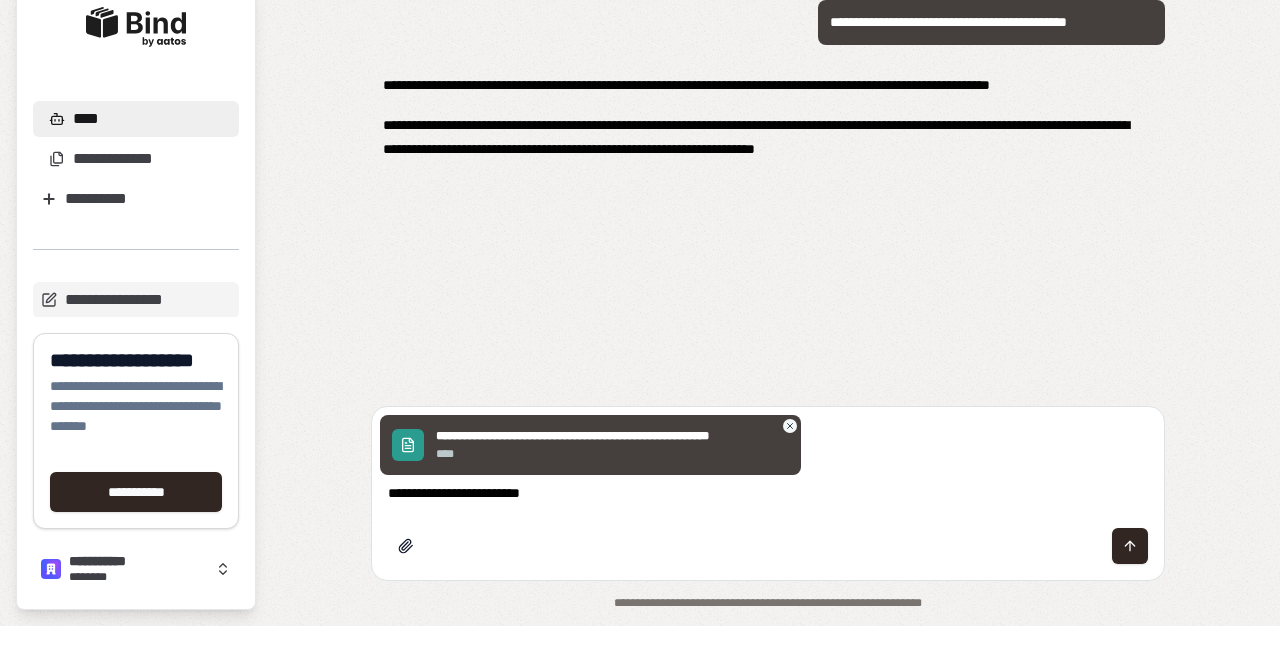 type on "**********" 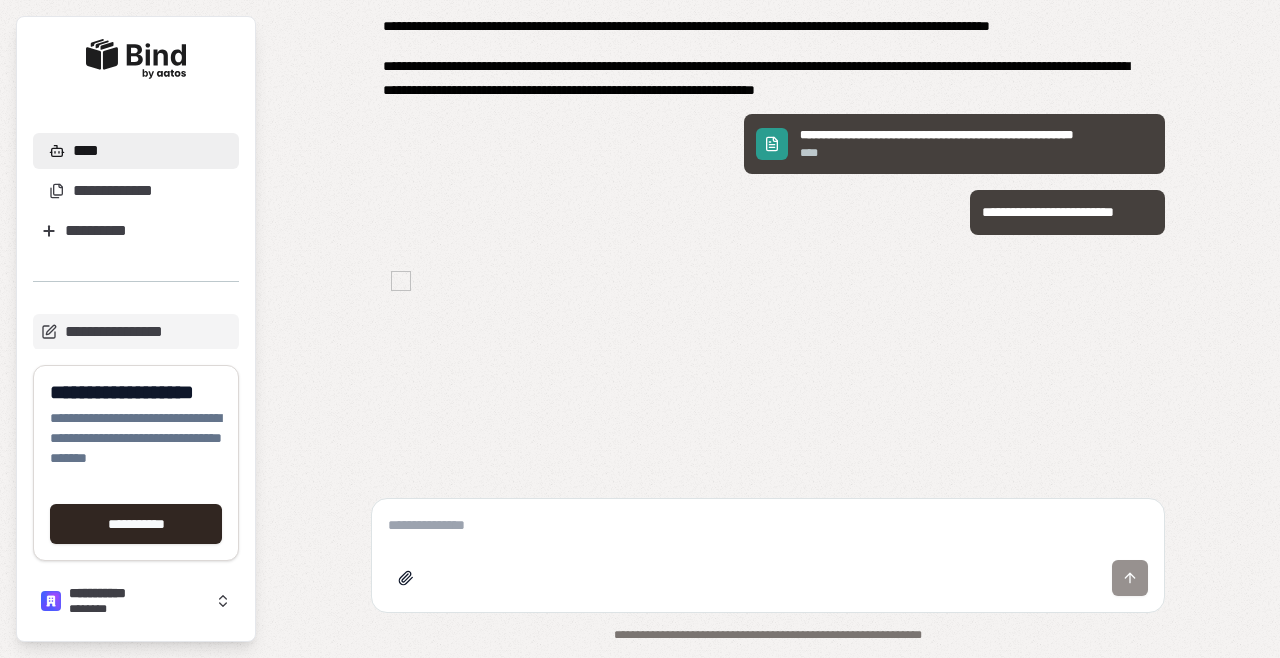 scroll, scrollTop: 189, scrollLeft: 0, axis: vertical 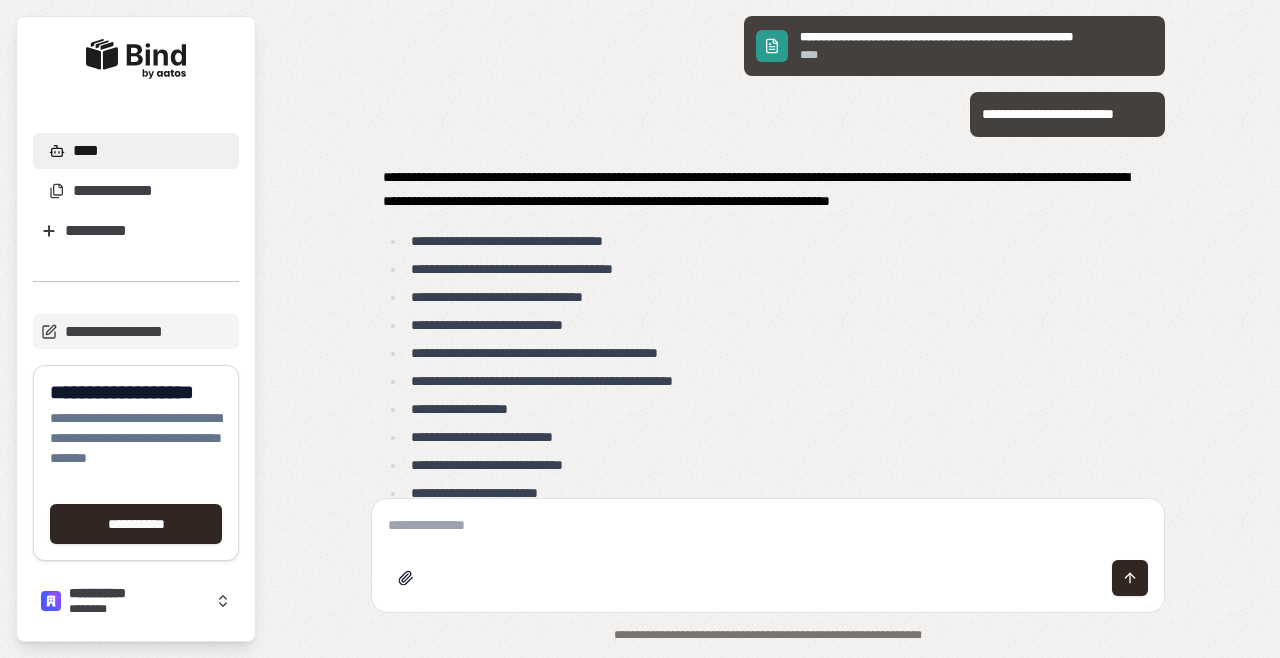 click on "**********" at bounding box center [768, 257] 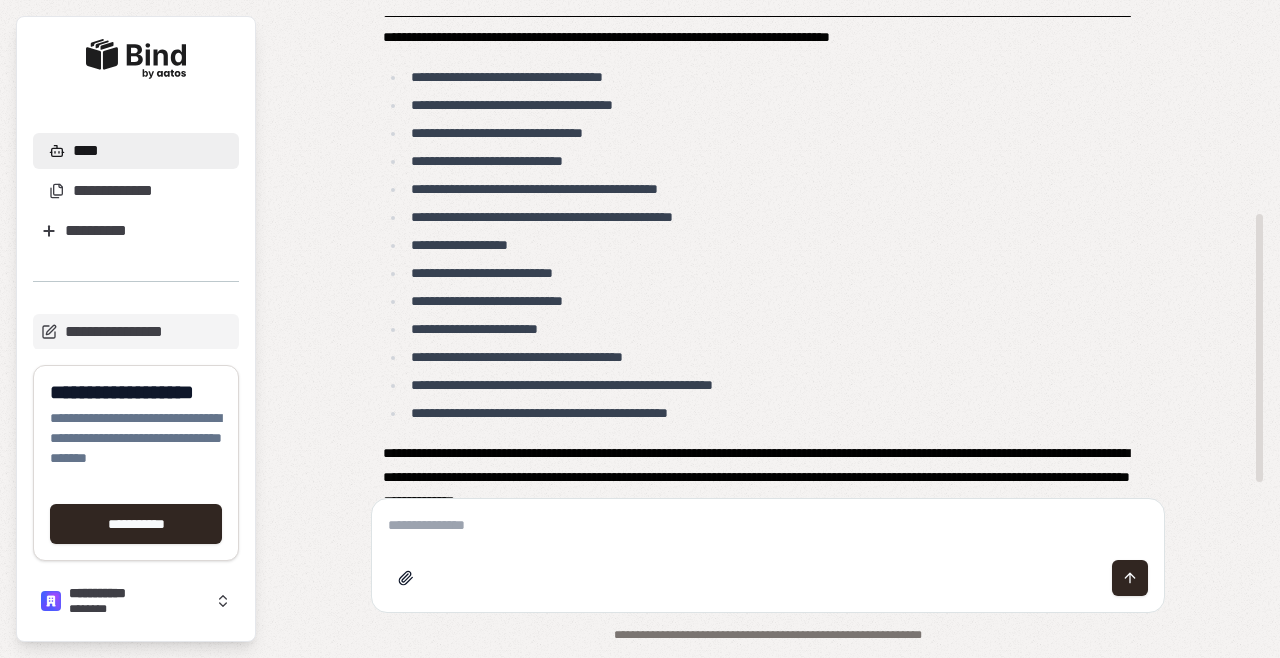scroll, scrollTop: 380, scrollLeft: 0, axis: vertical 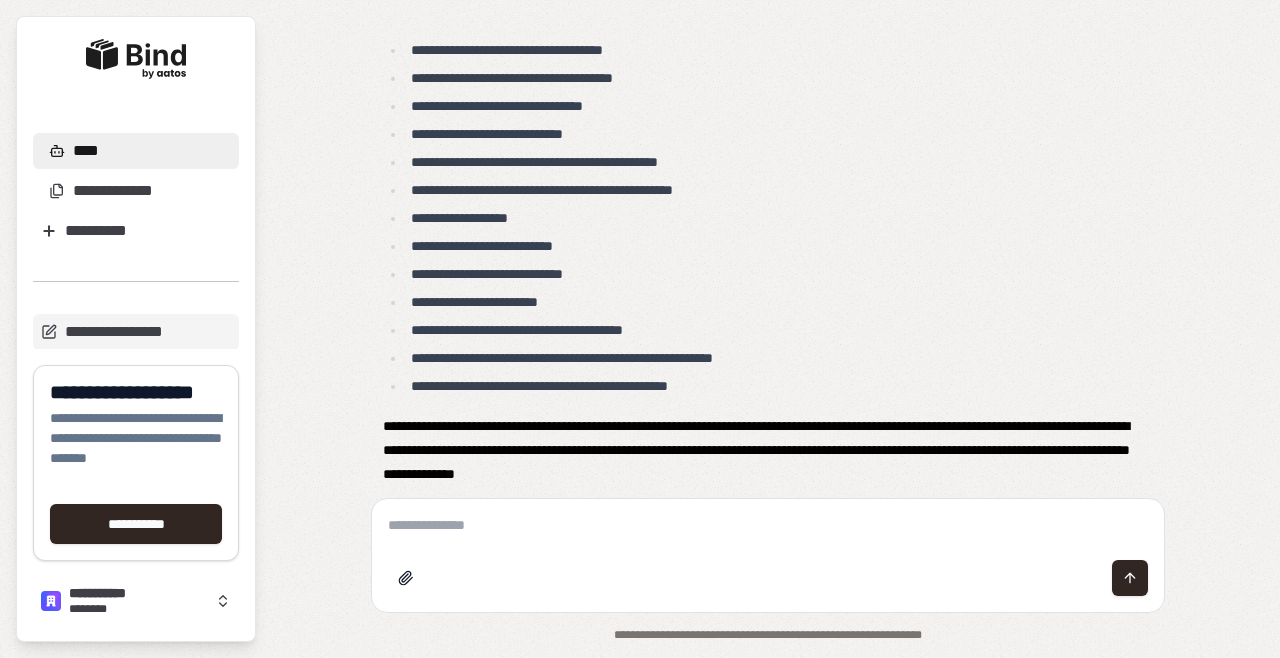 click at bounding box center (768, 525) 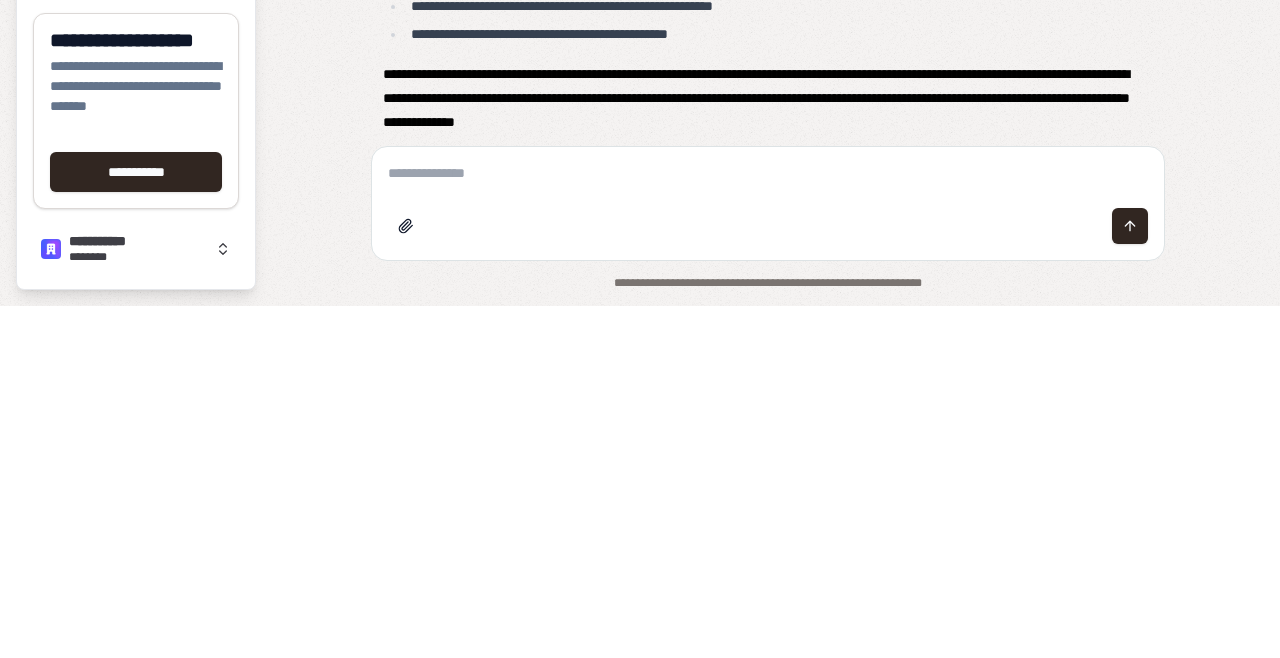 type on "*" 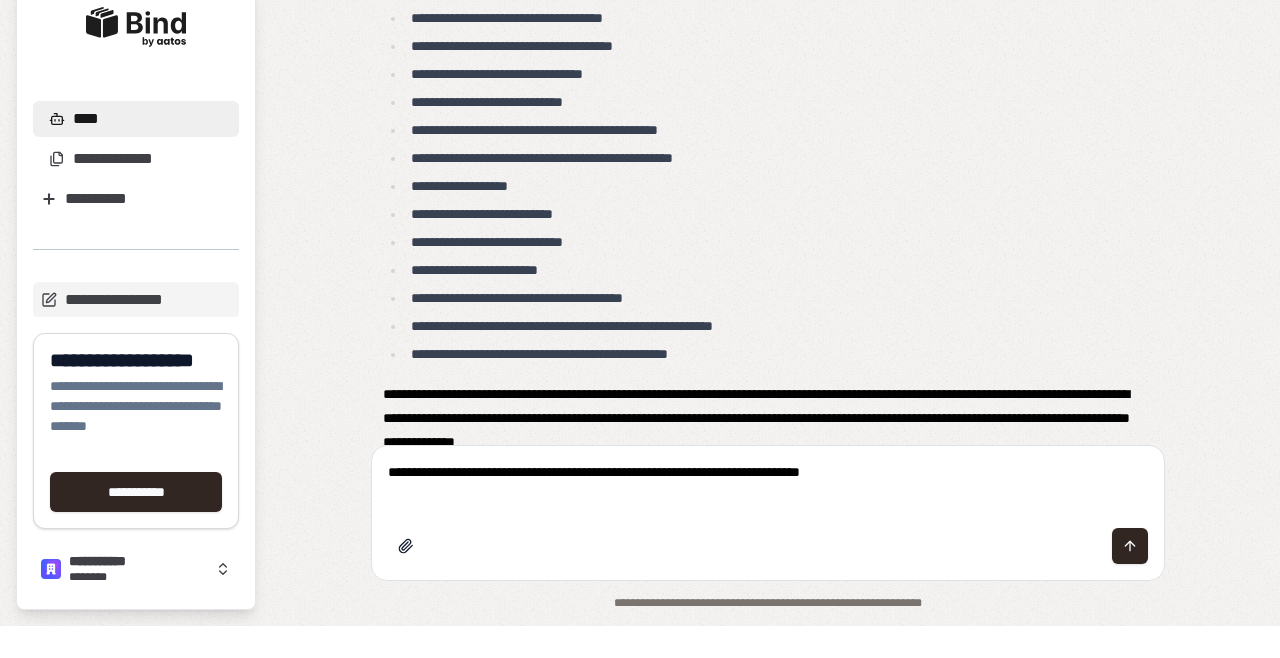 paste on "**********" 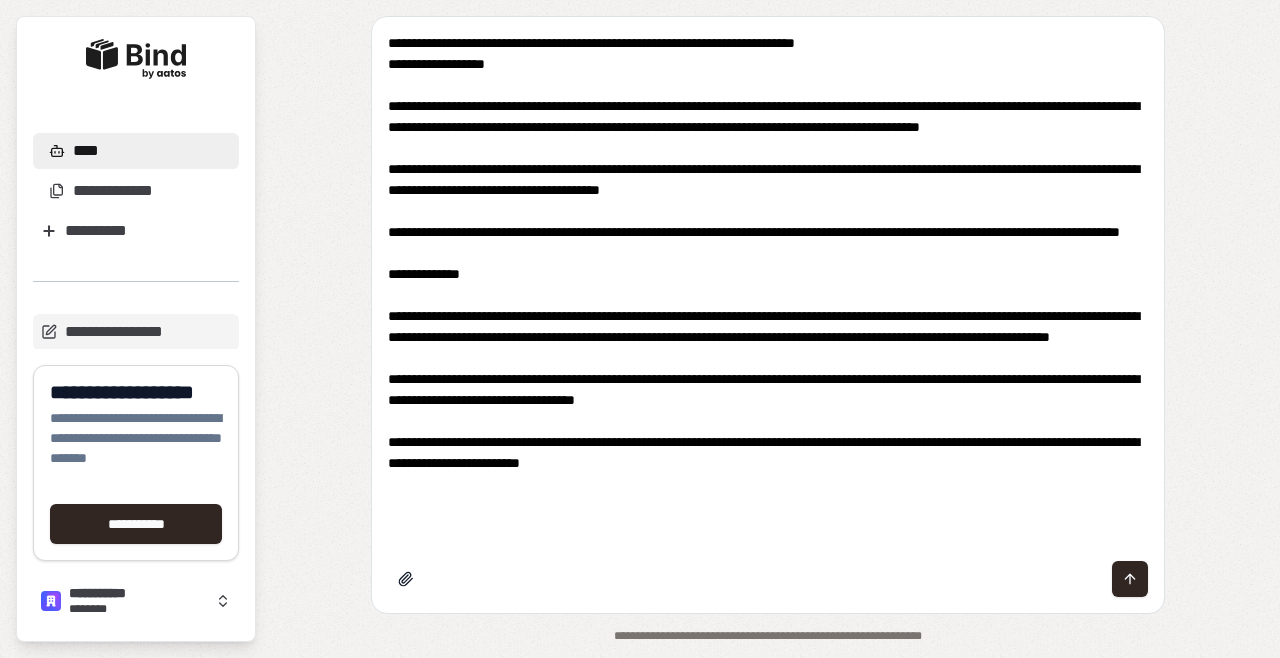 click at bounding box center (768, 285) 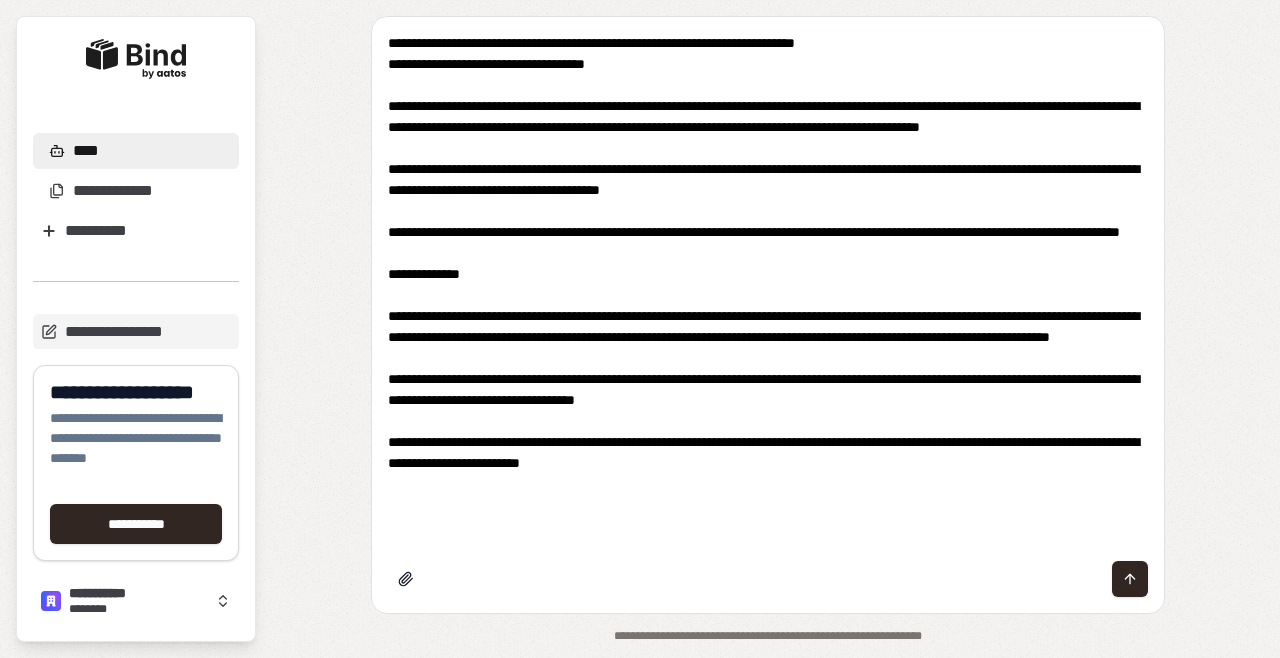 click at bounding box center [768, 285] 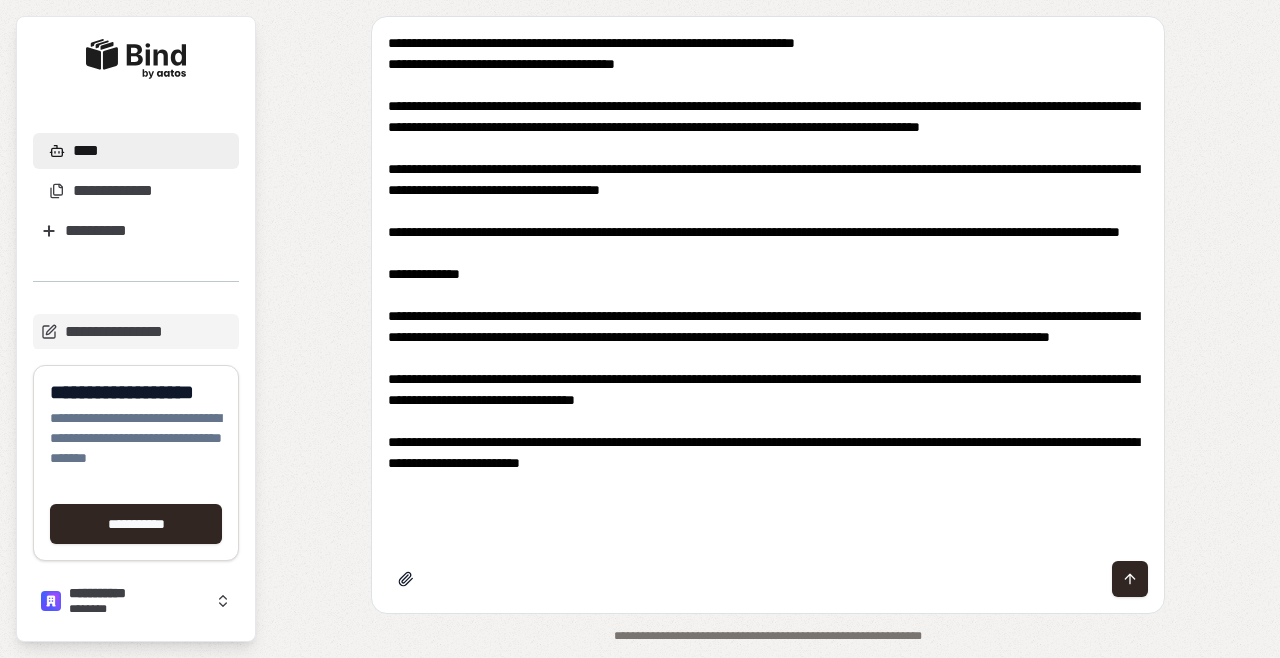 click at bounding box center [768, 285] 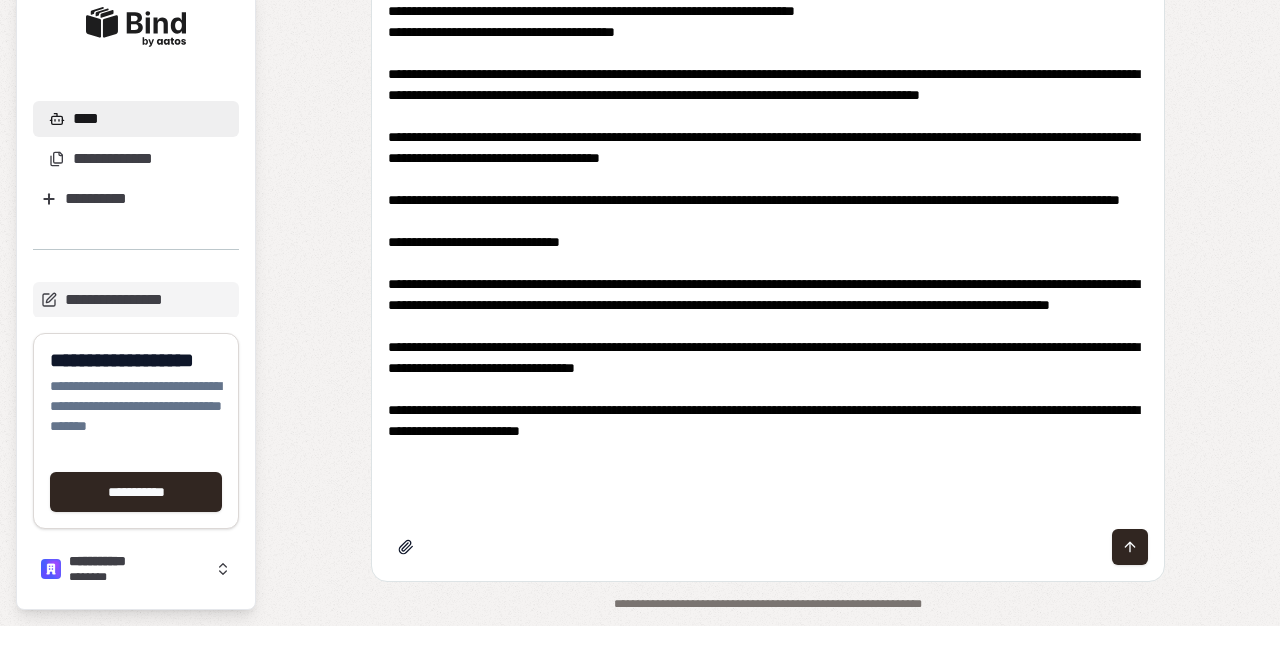 click at bounding box center (768, 285) 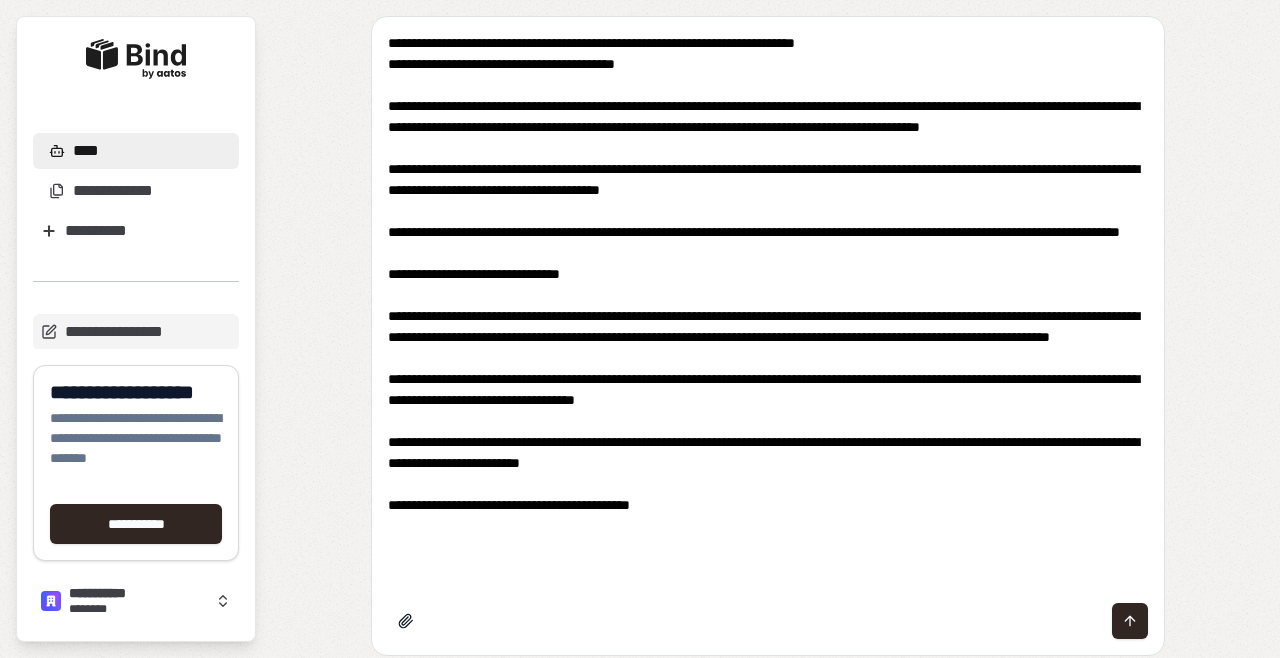 type on "**********" 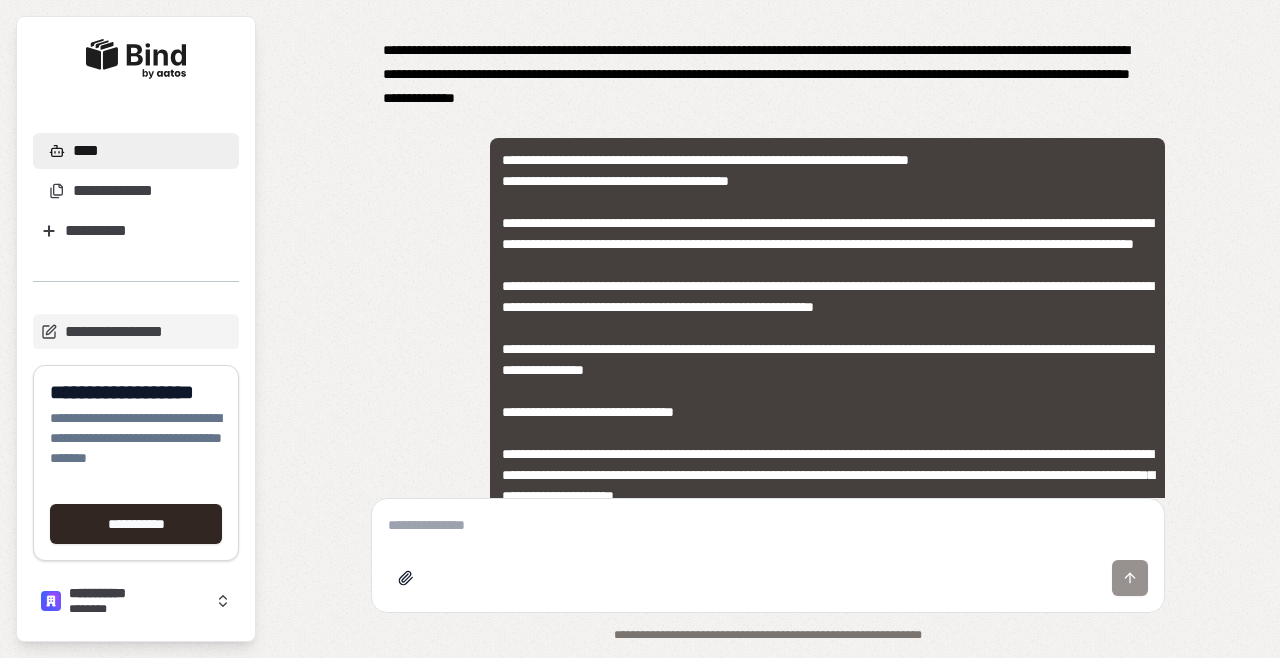 scroll, scrollTop: 862, scrollLeft: 0, axis: vertical 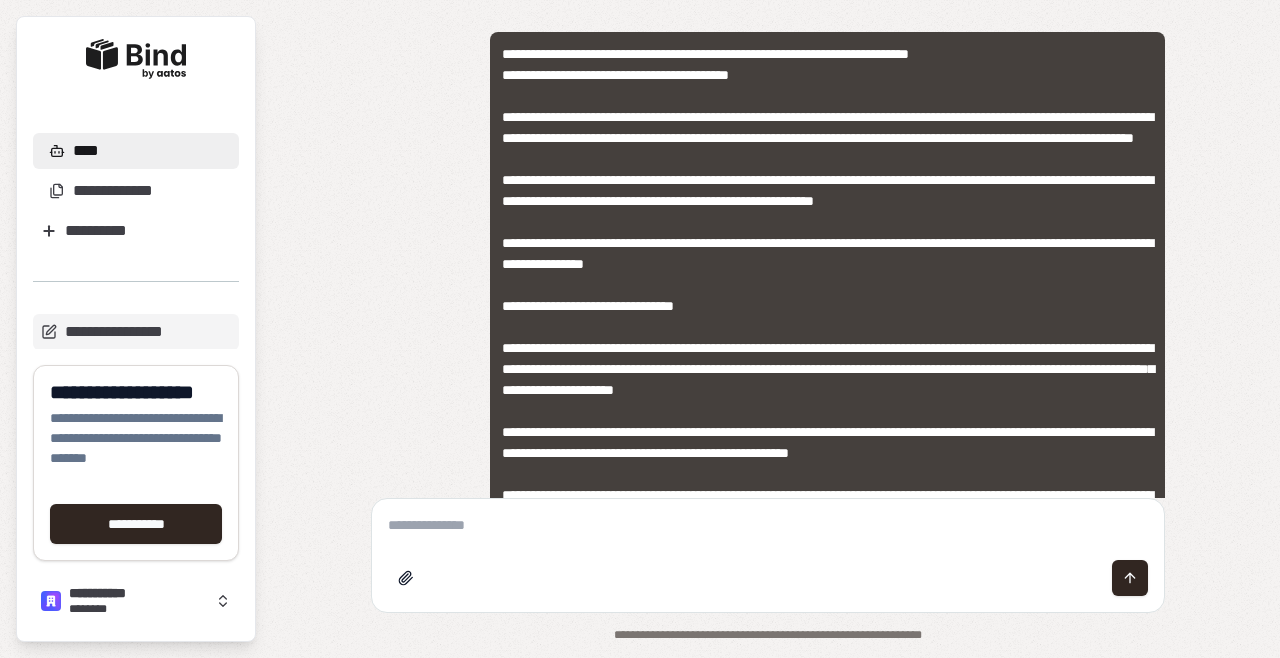 click on "**********" at bounding box center [768, 257] 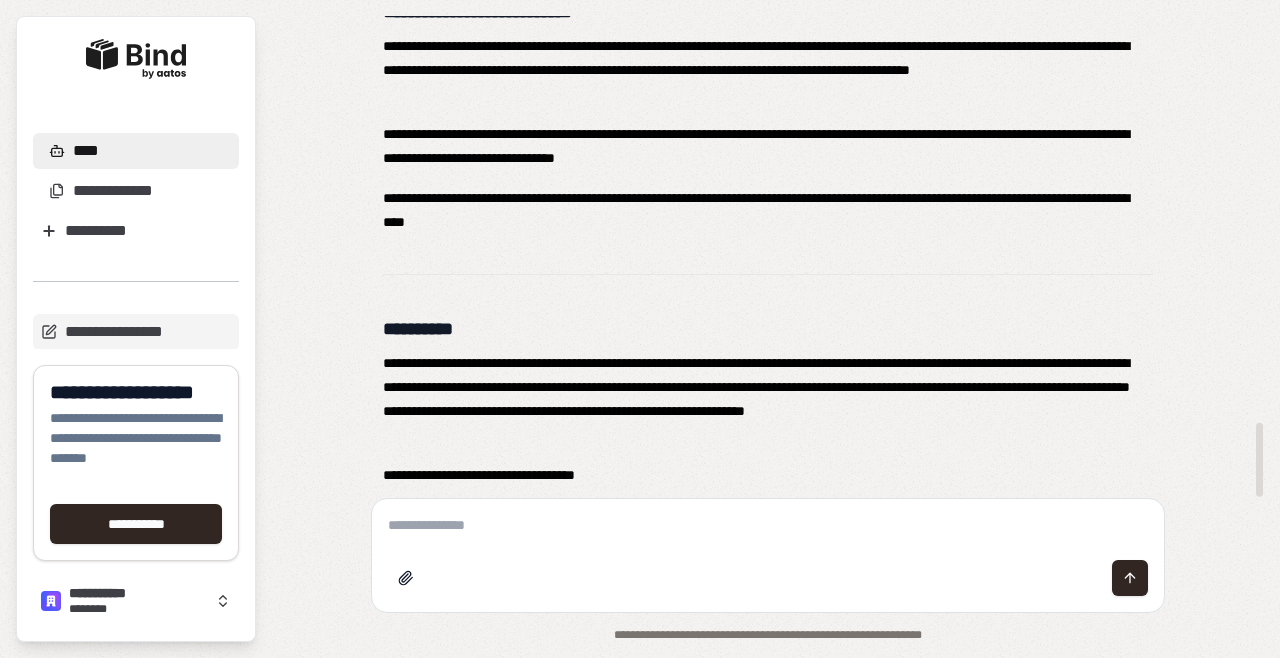 scroll, scrollTop: 2629, scrollLeft: 0, axis: vertical 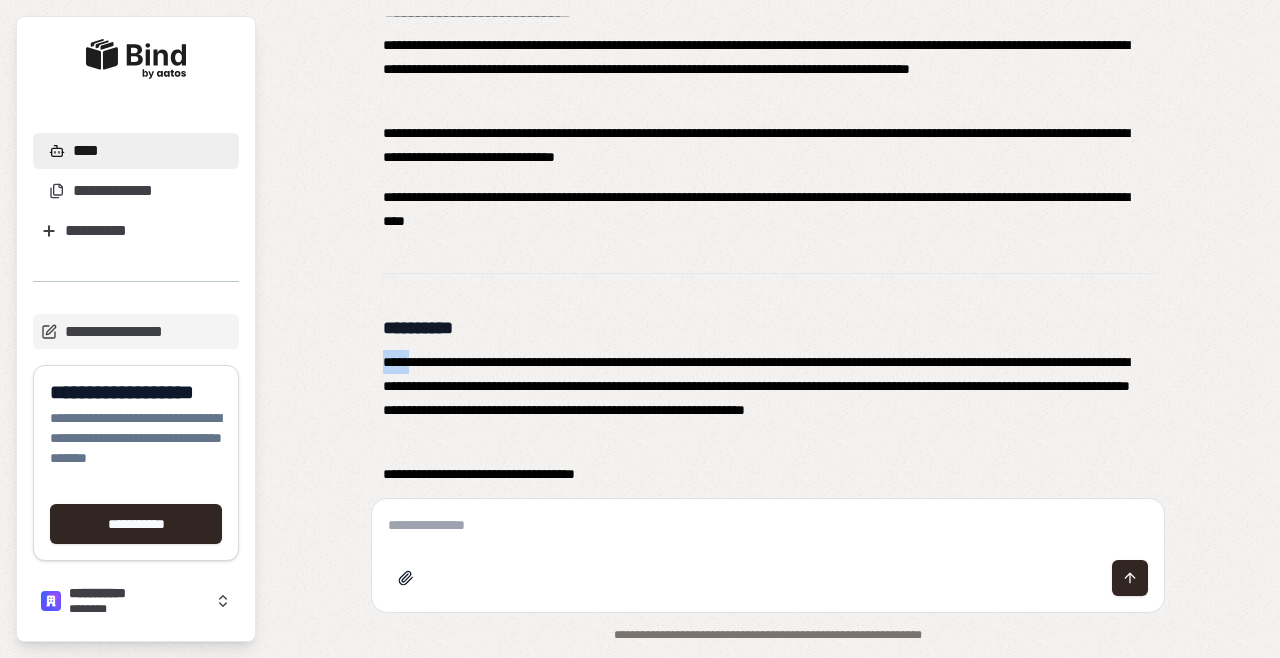 click at bounding box center [768, 525] 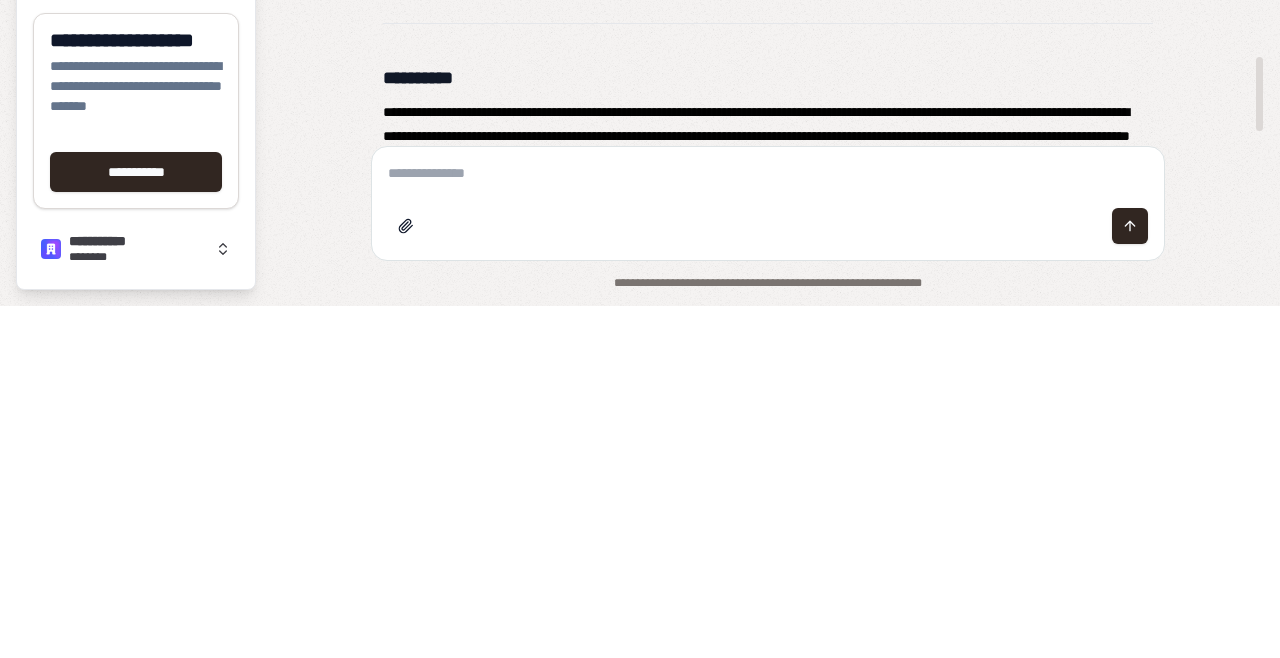 scroll, scrollTop: 2522, scrollLeft: 0, axis: vertical 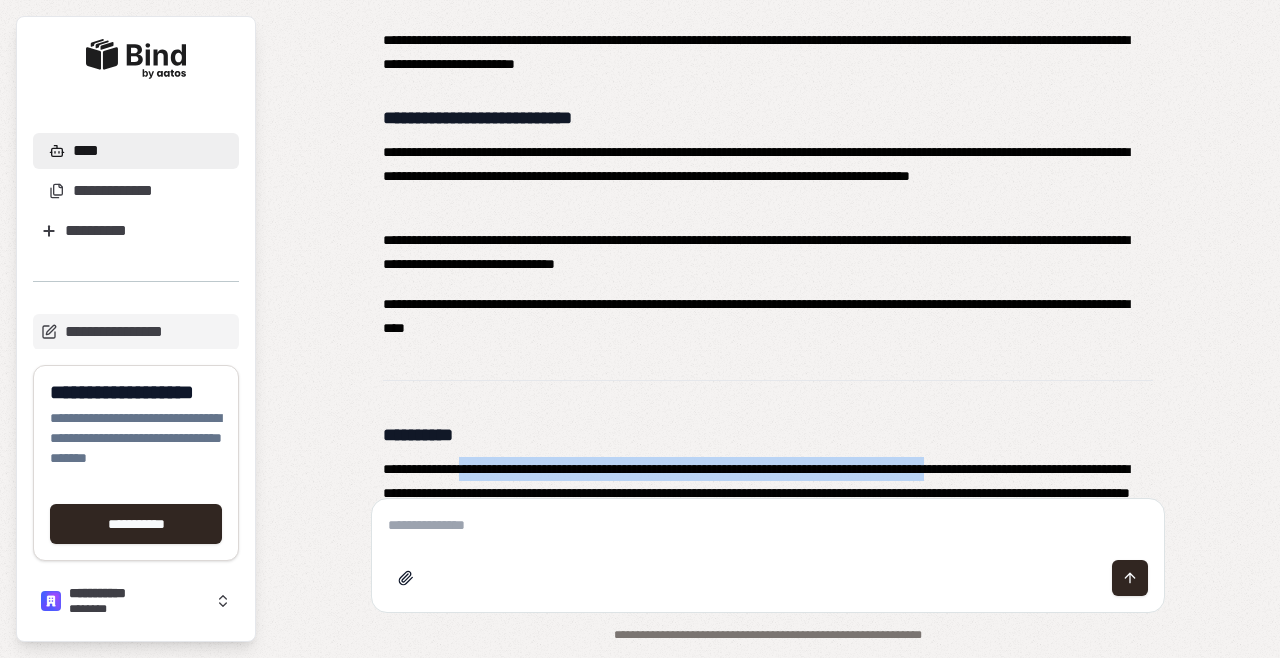 copy on "**********" 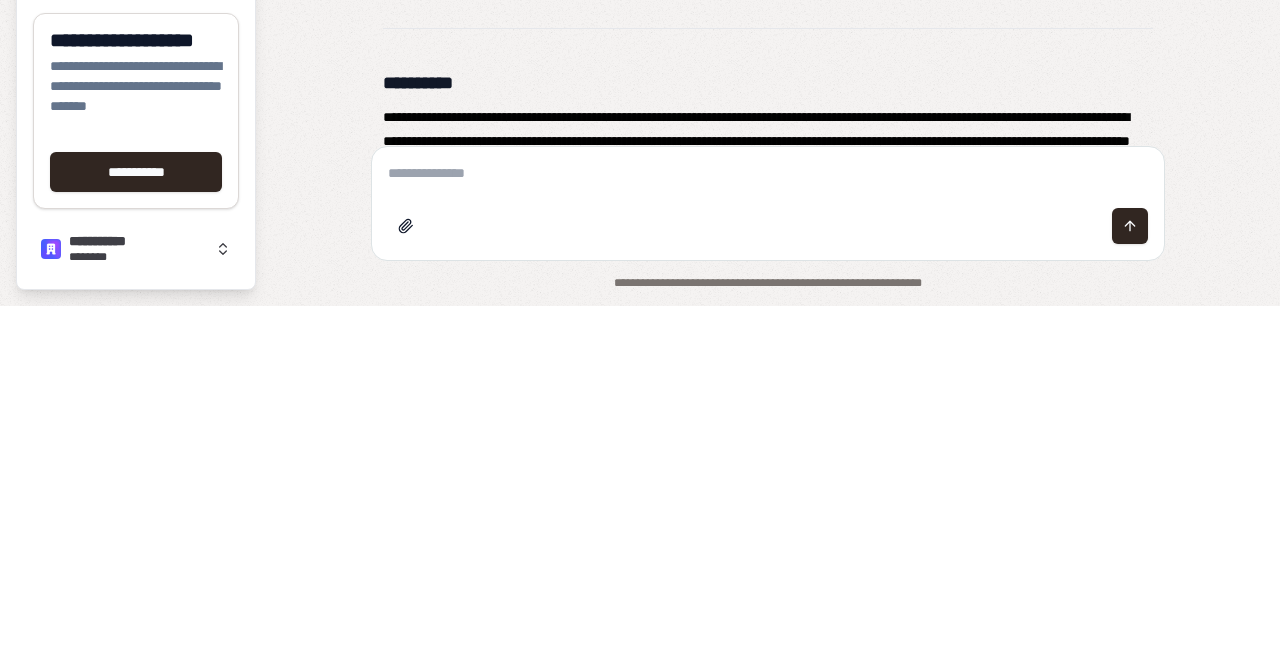 paste on "**********" 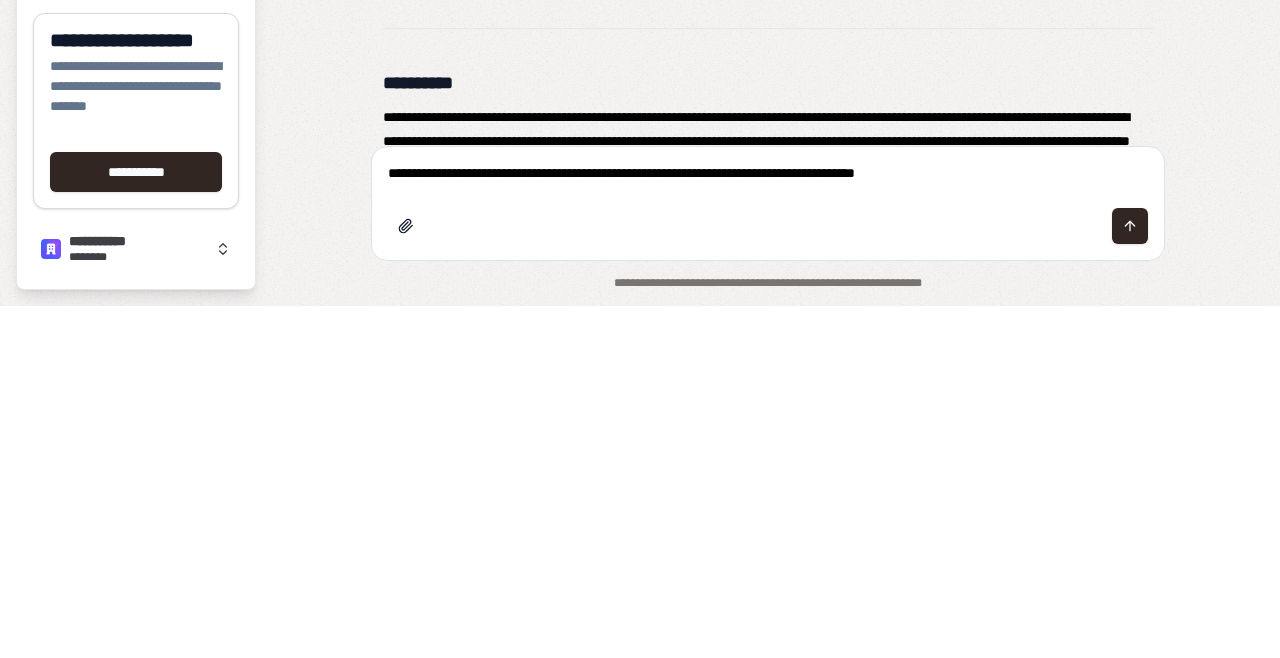 click on "**********" at bounding box center [768, 525] 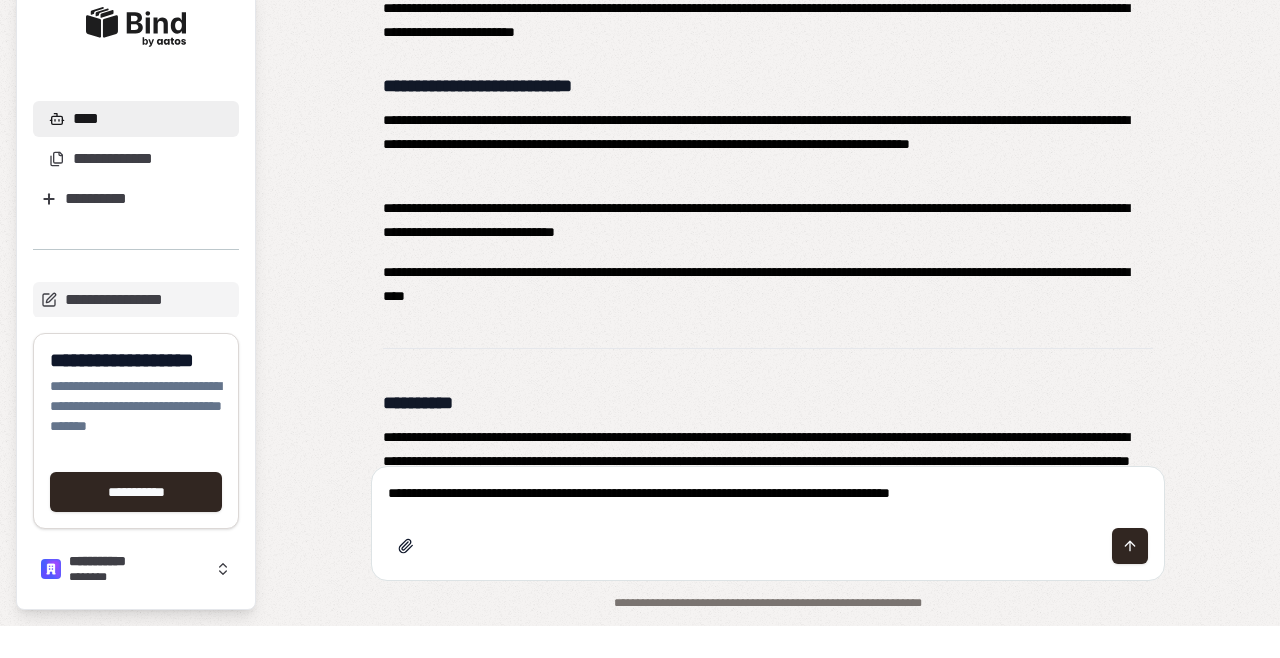 click on "**********" at bounding box center [768, 525] 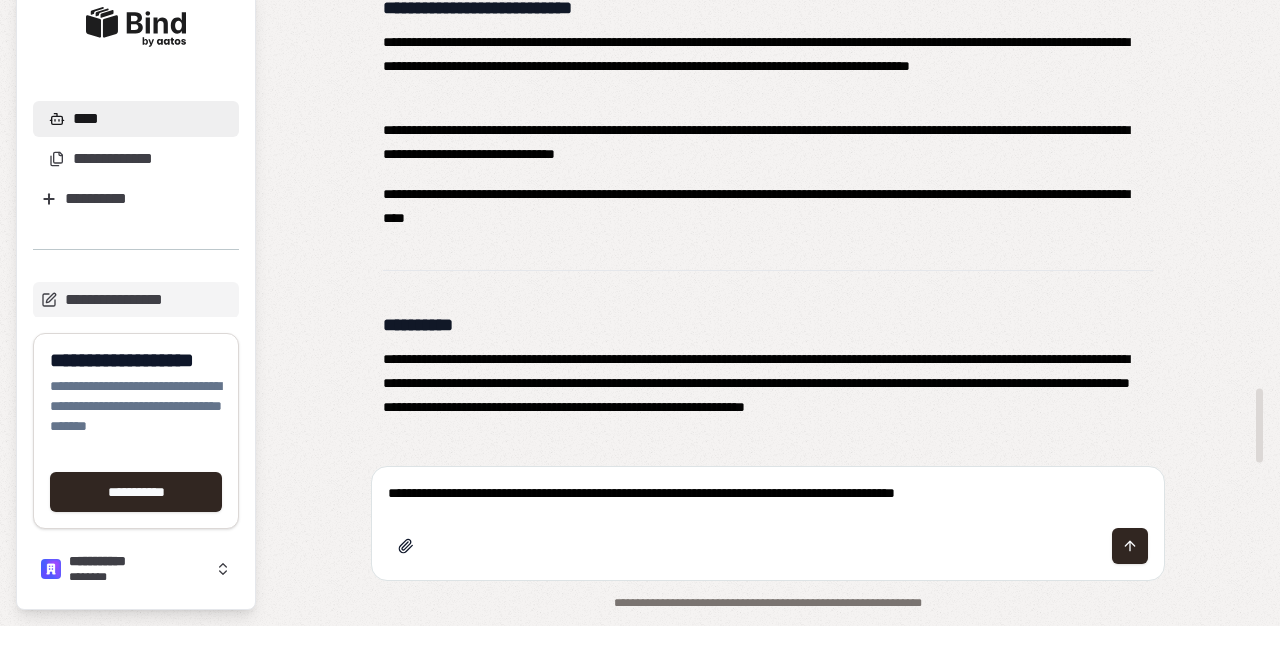scroll, scrollTop: 2629, scrollLeft: 0, axis: vertical 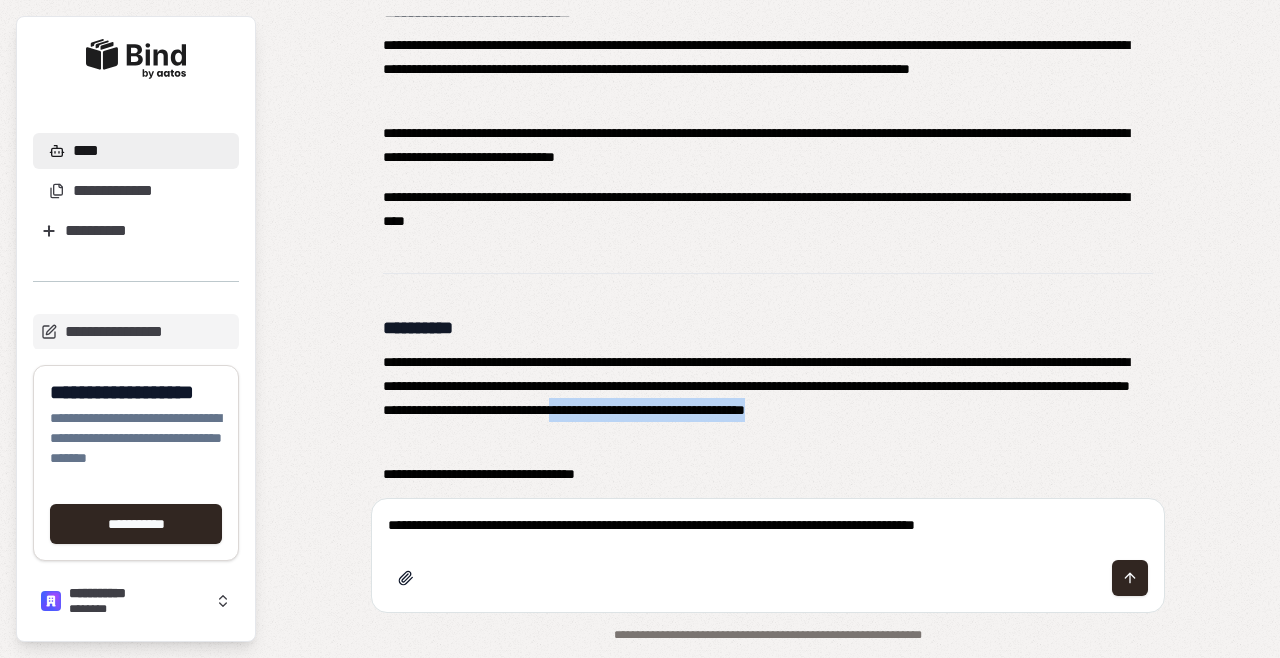 copy on "**********" 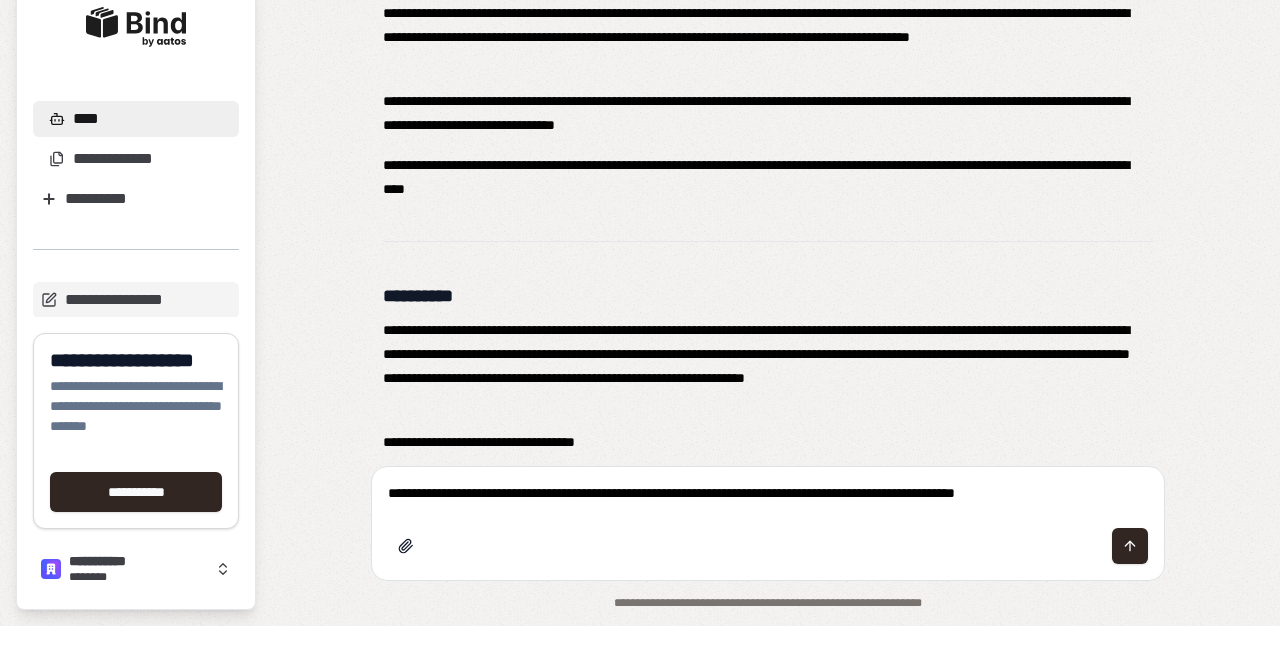paste on "**********" 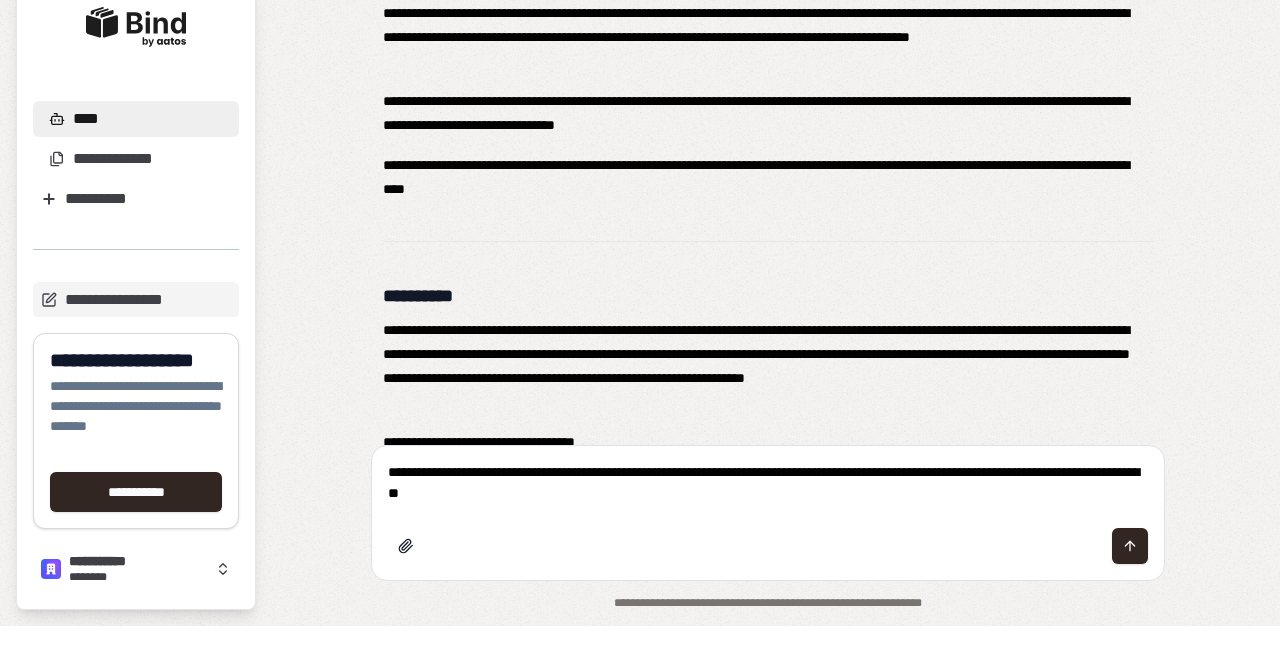 click on "**********" at bounding box center (768, 515) 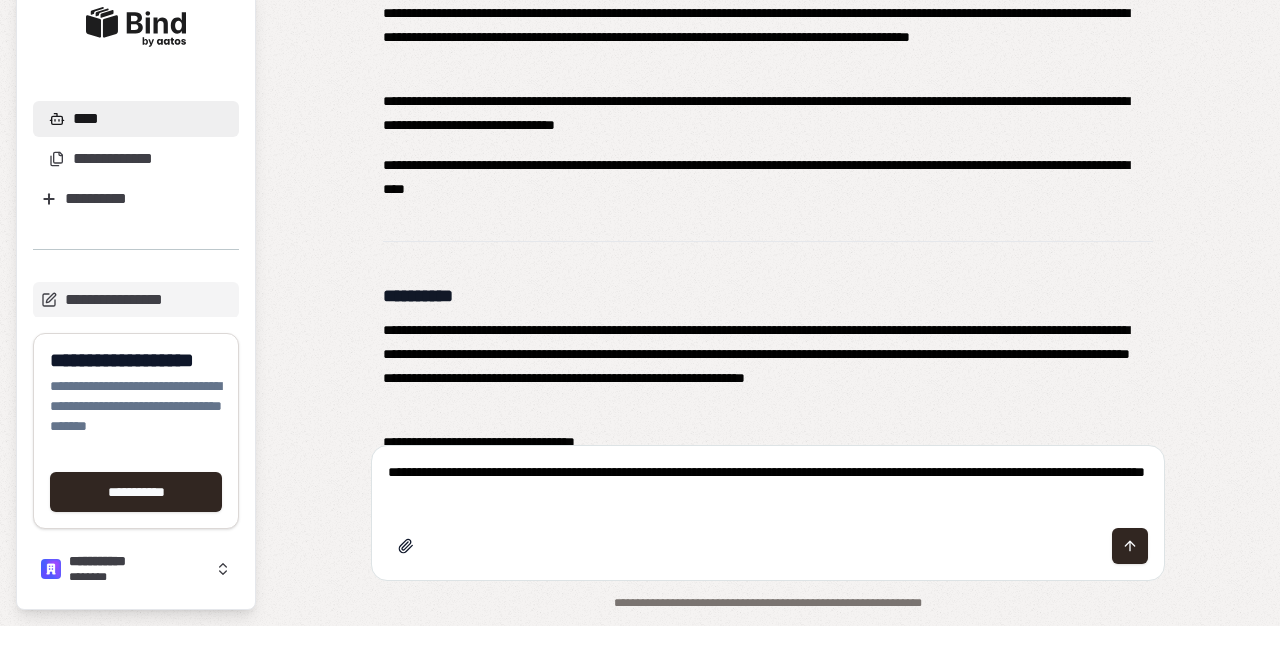 click on "**********" at bounding box center (768, 515) 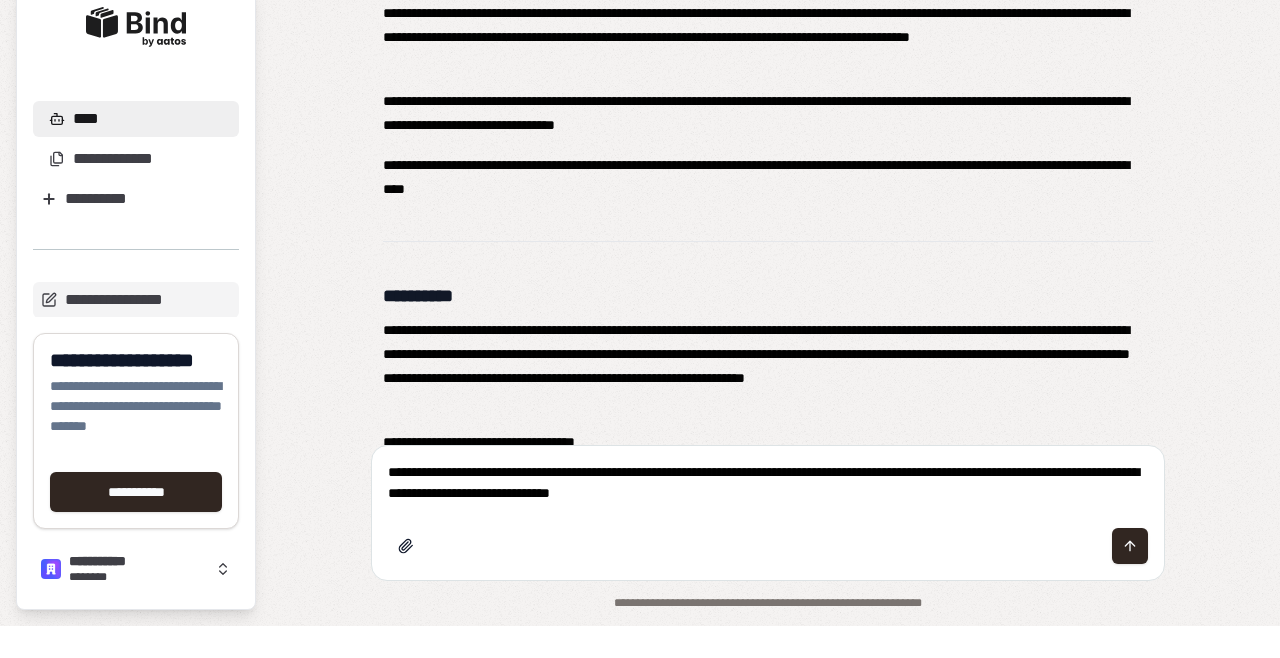 type on "**********" 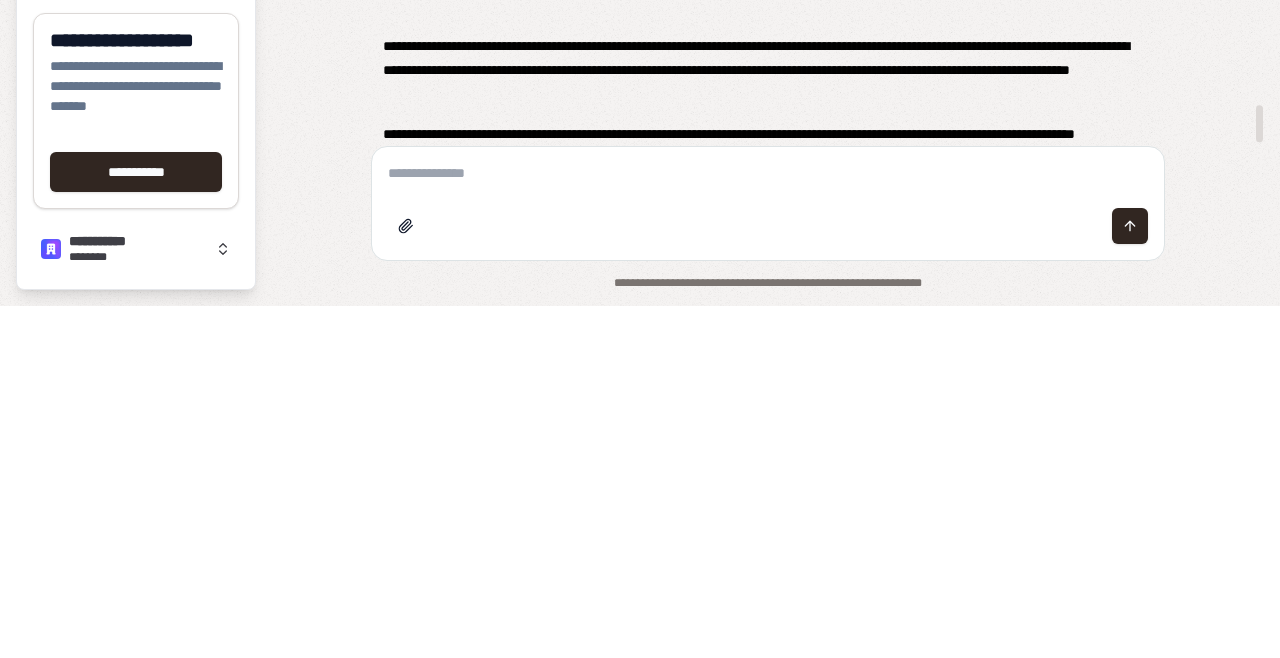scroll, scrollTop: 5787, scrollLeft: 0, axis: vertical 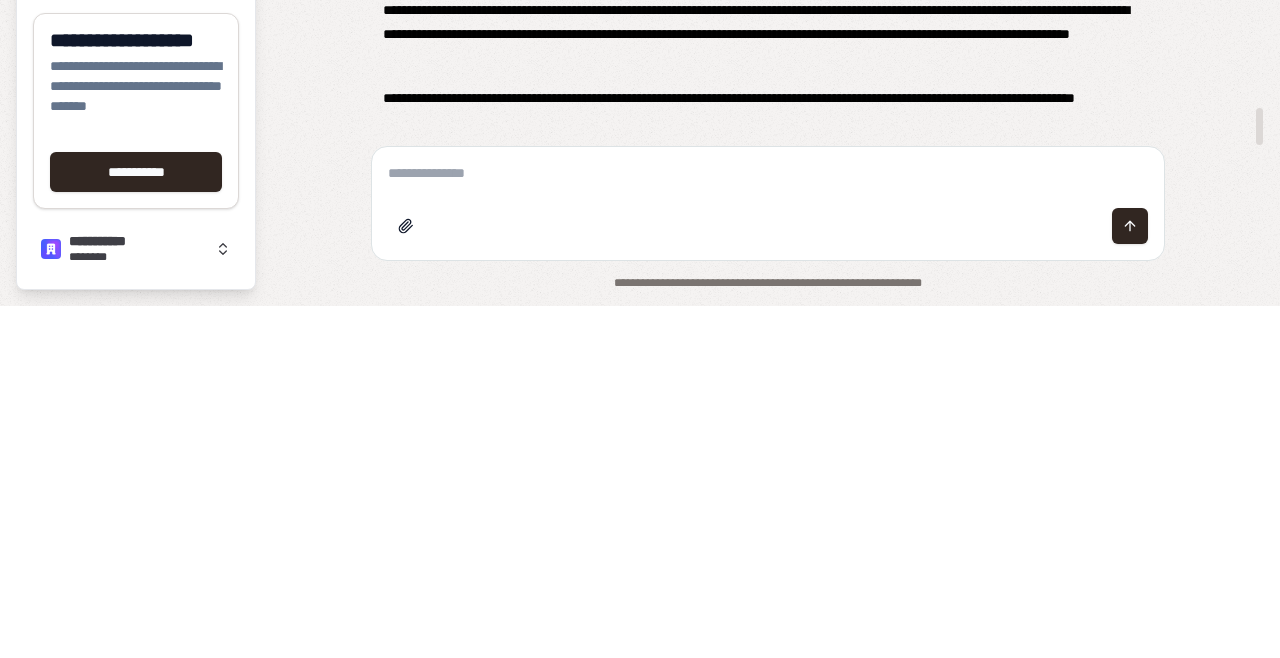 click on "**********" at bounding box center [768, 257] 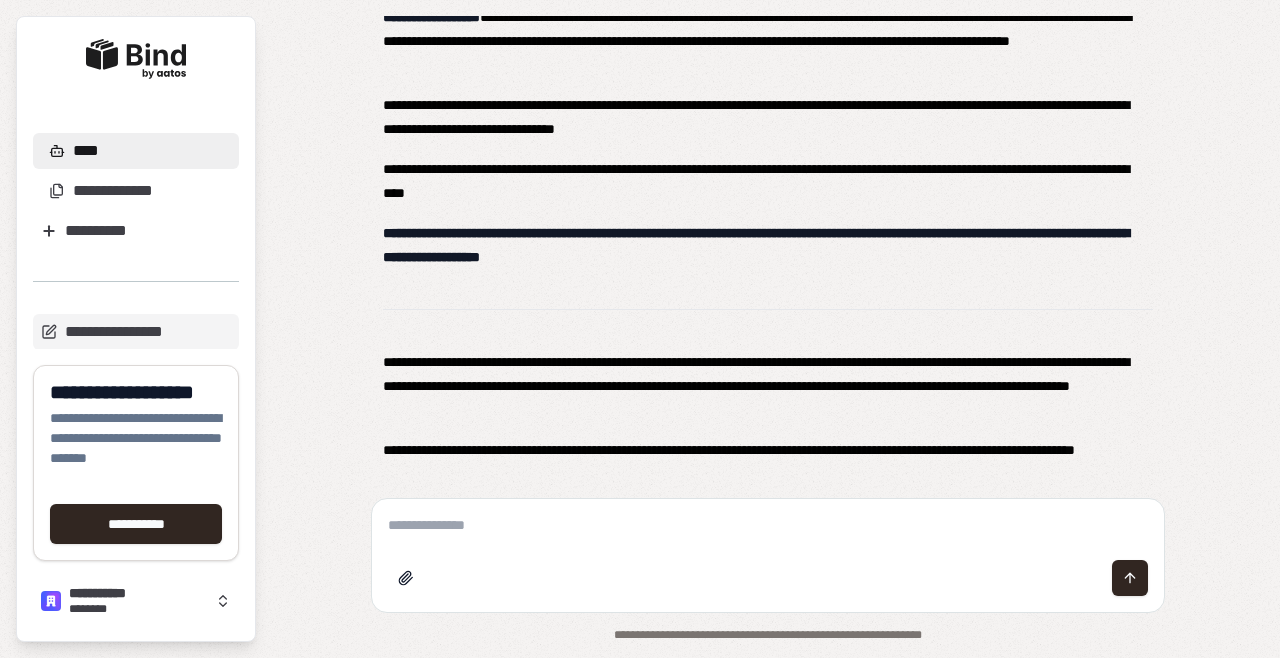 click on "**********" at bounding box center (768, 462) 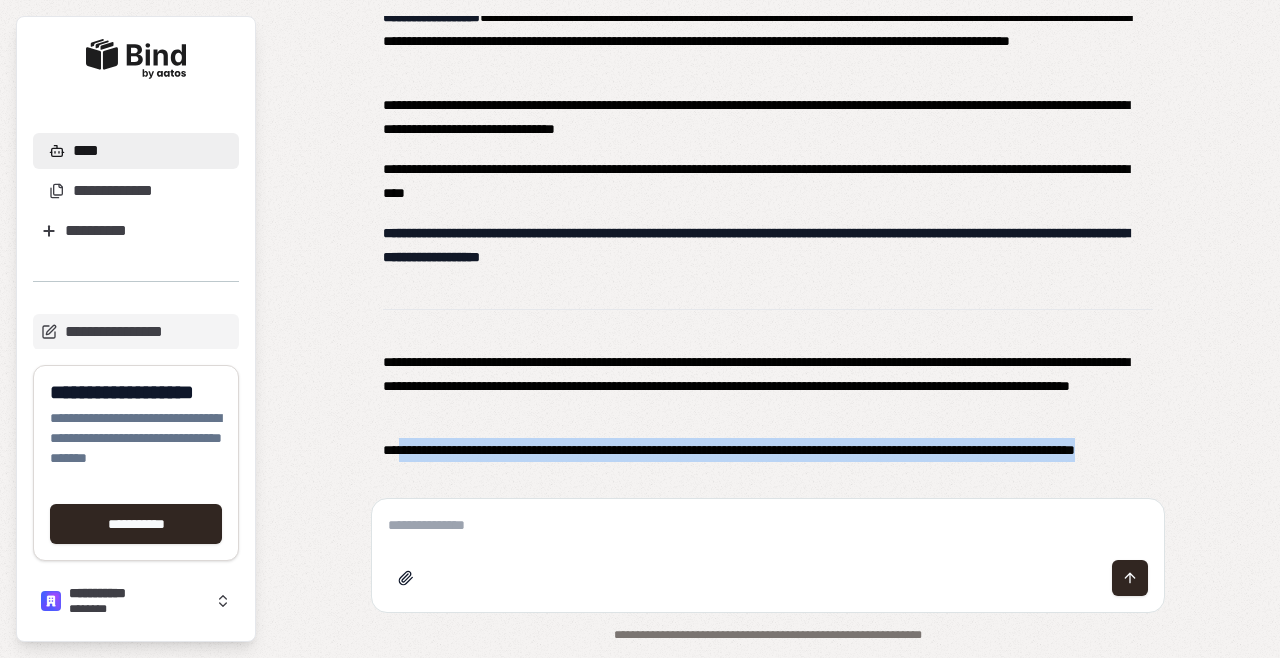 copy on "**********" 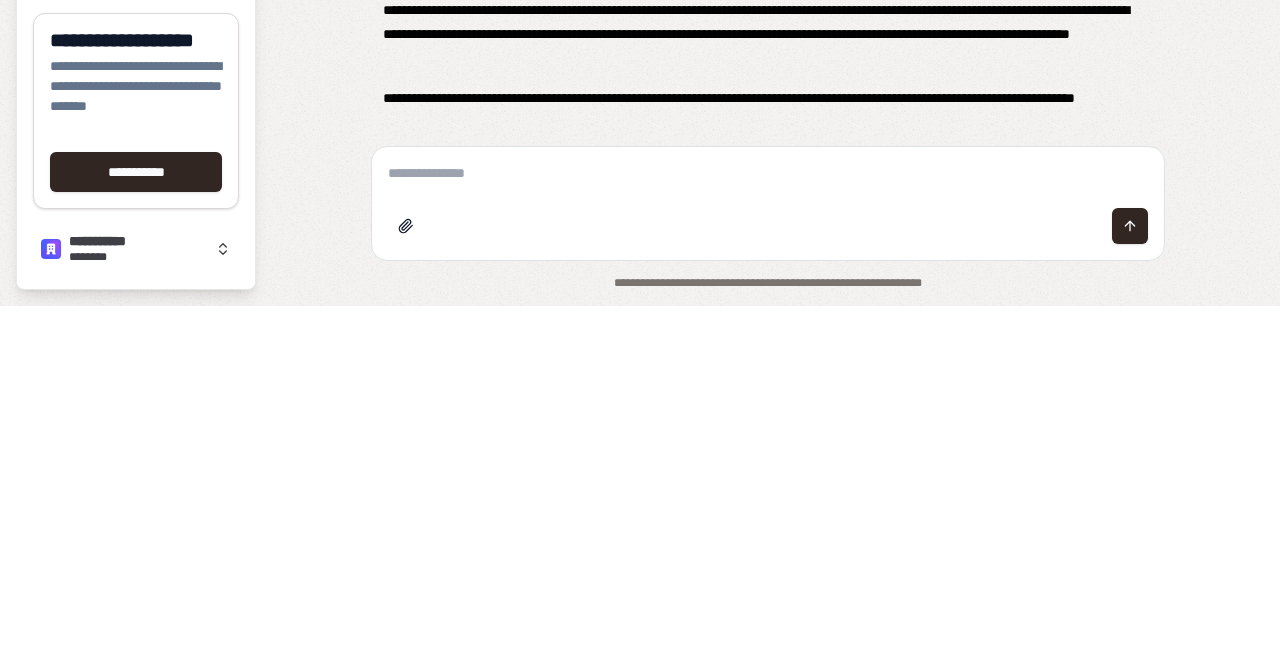 paste on "**********" 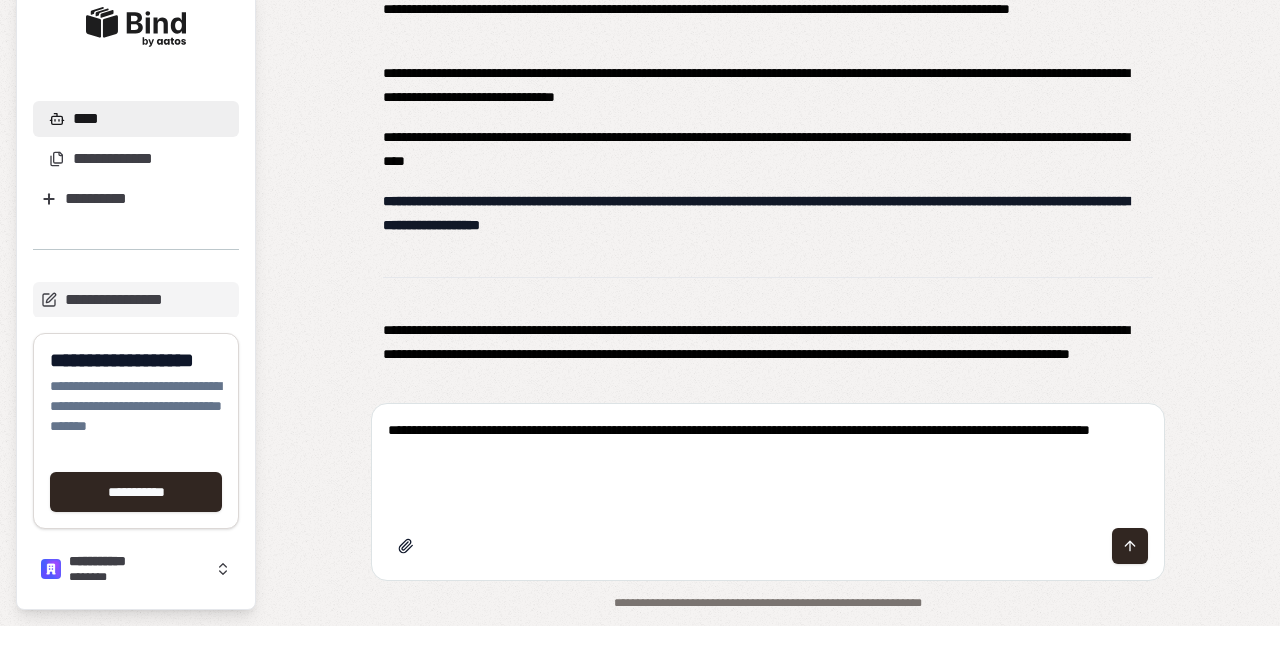 click on "**********" at bounding box center (768, 494) 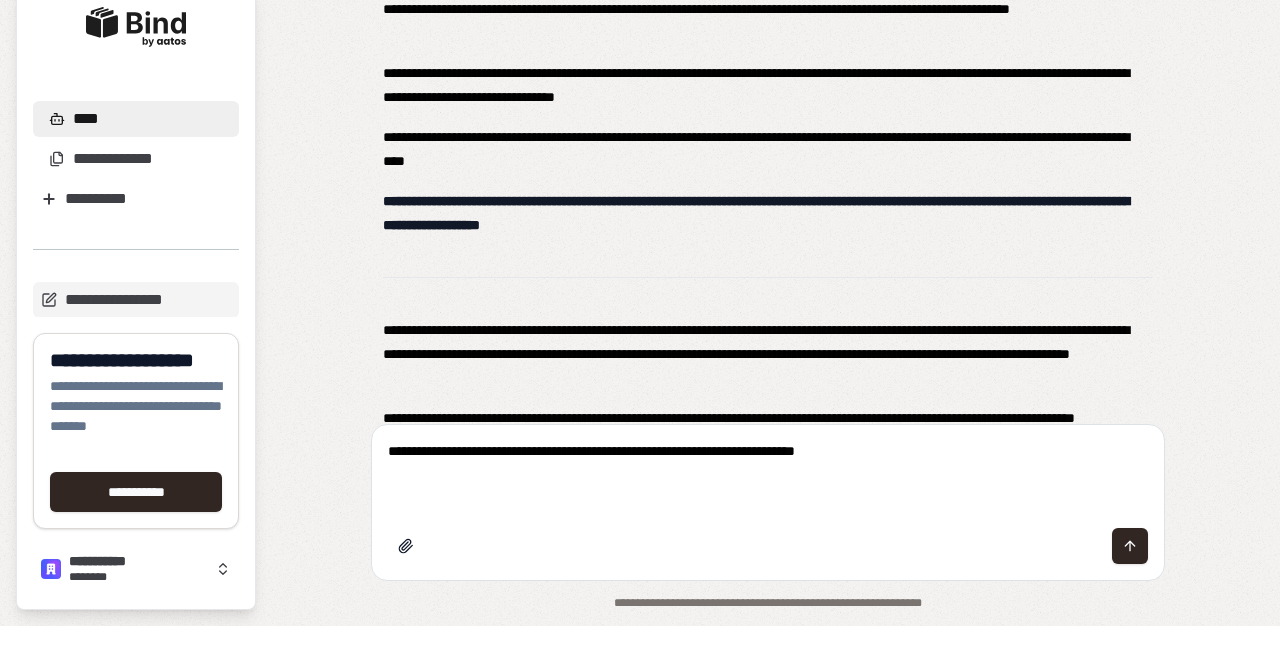 type on "**********" 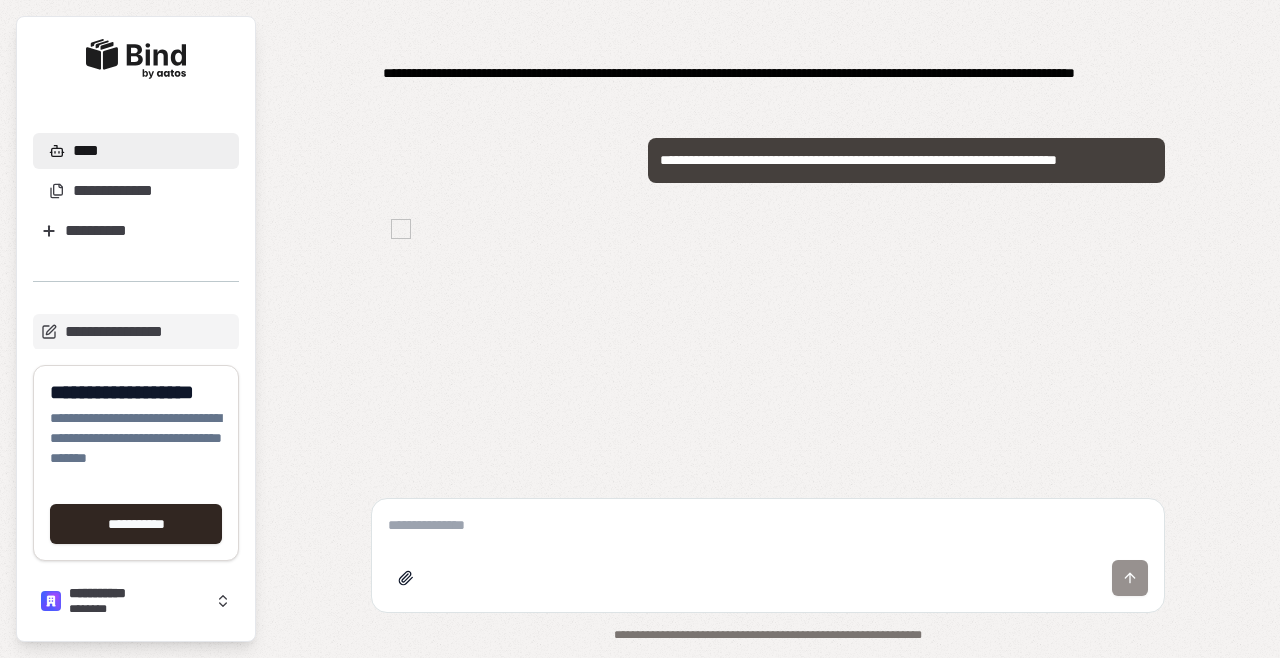 scroll, scrollTop: 6269, scrollLeft: 0, axis: vertical 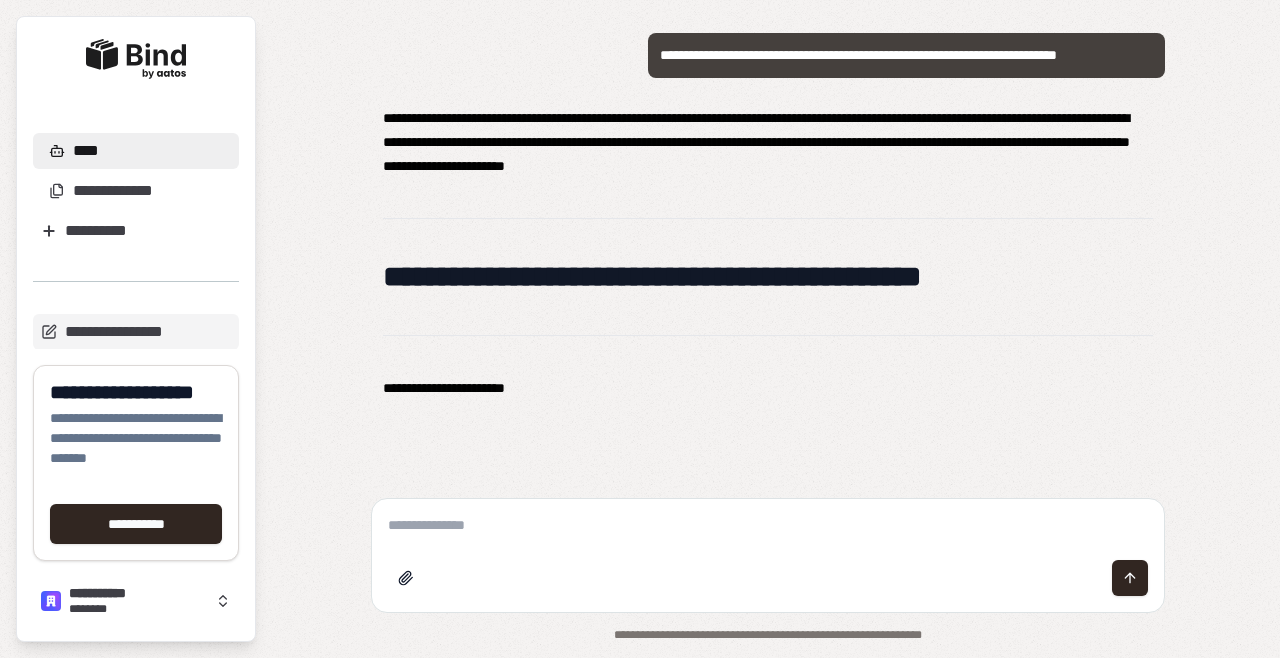 click on "**********" at bounding box center [768, 257] 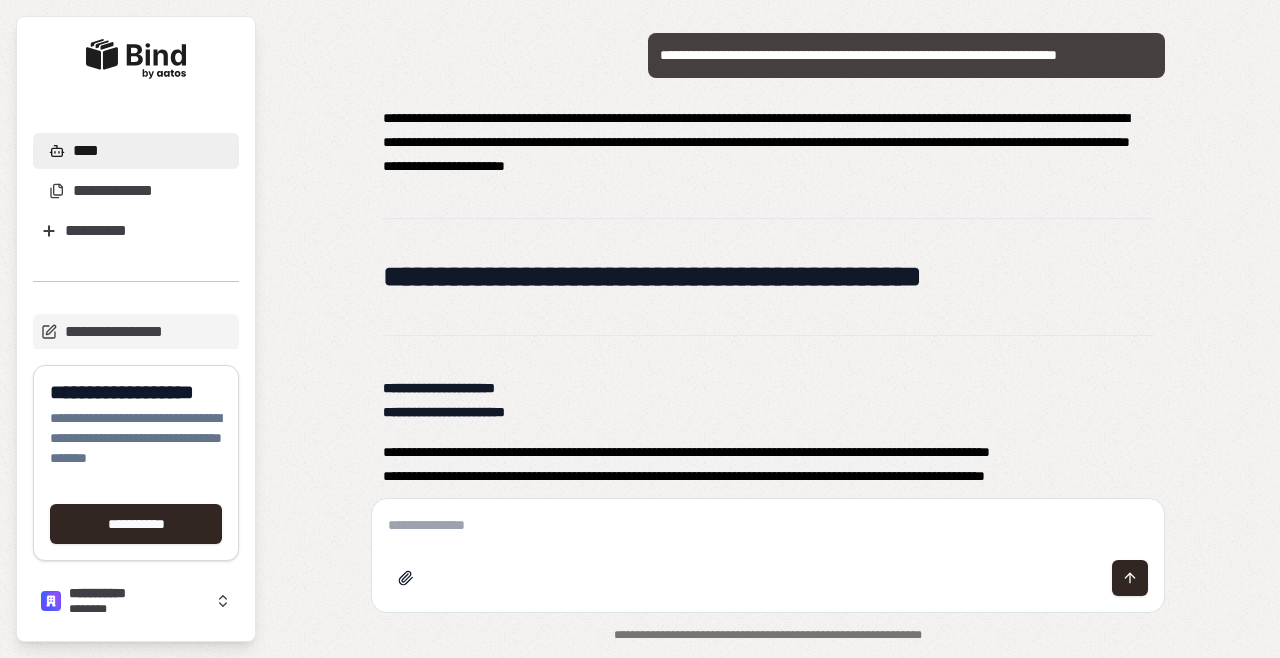 scroll, scrollTop: 7274, scrollLeft: 0, axis: vertical 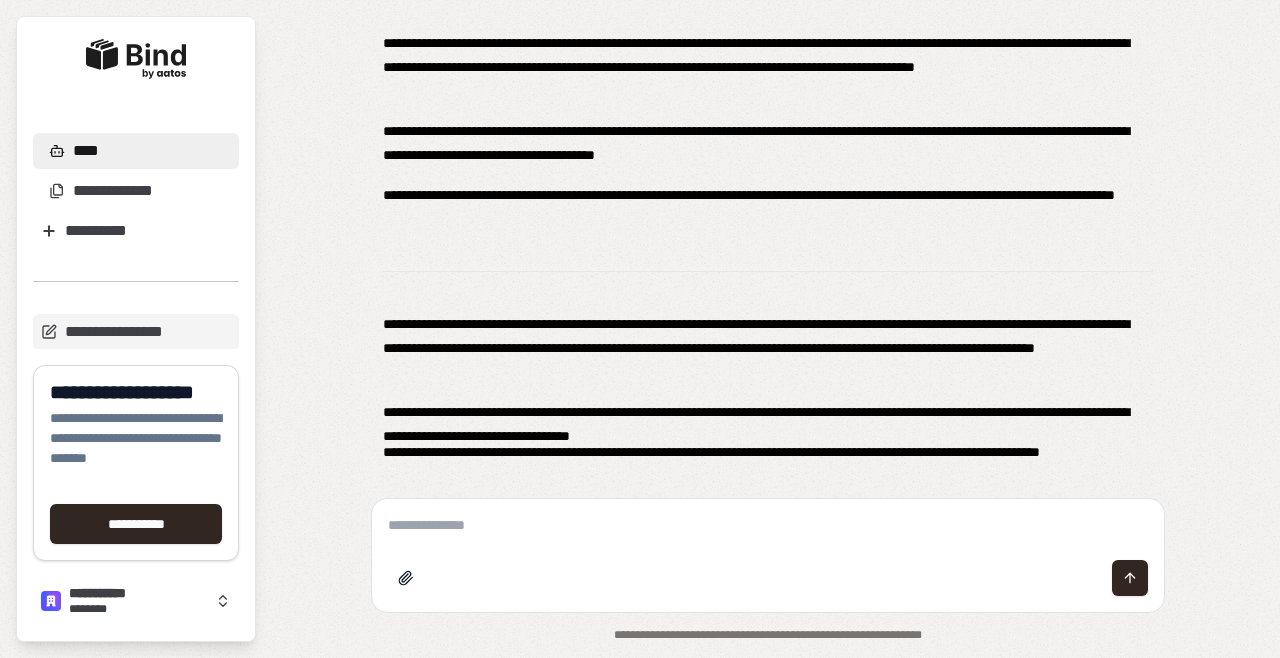 click at bounding box center (768, 525) 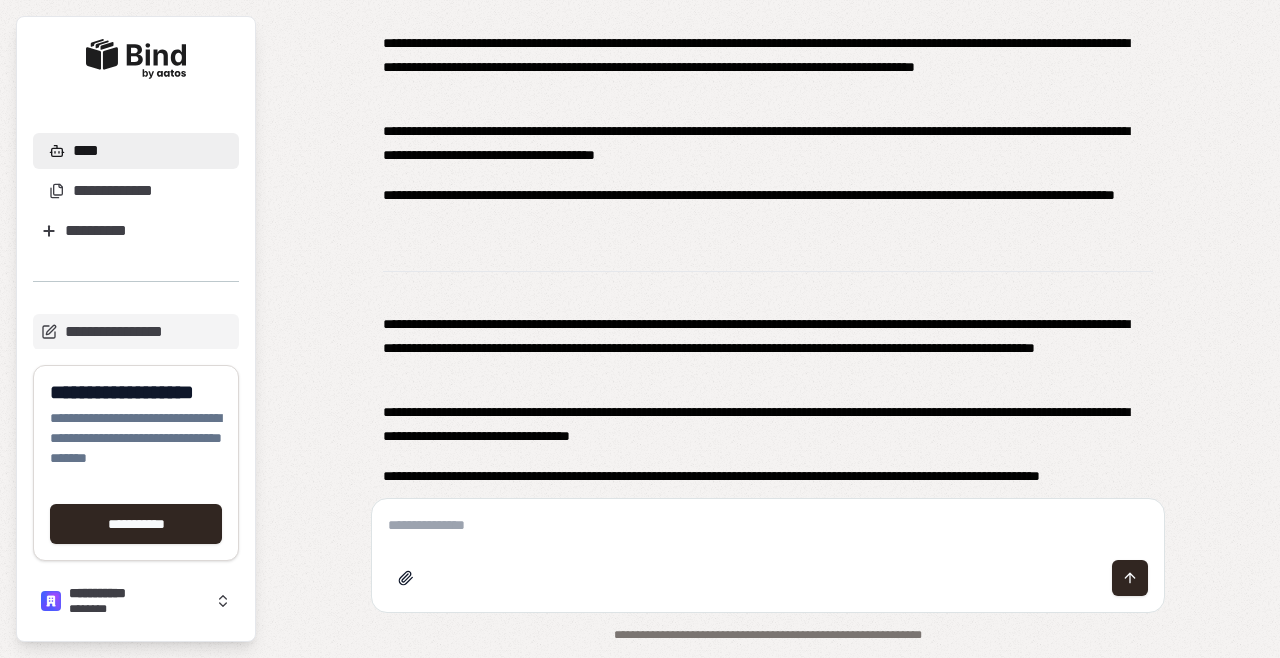 scroll, scrollTop: 7467, scrollLeft: 0, axis: vertical 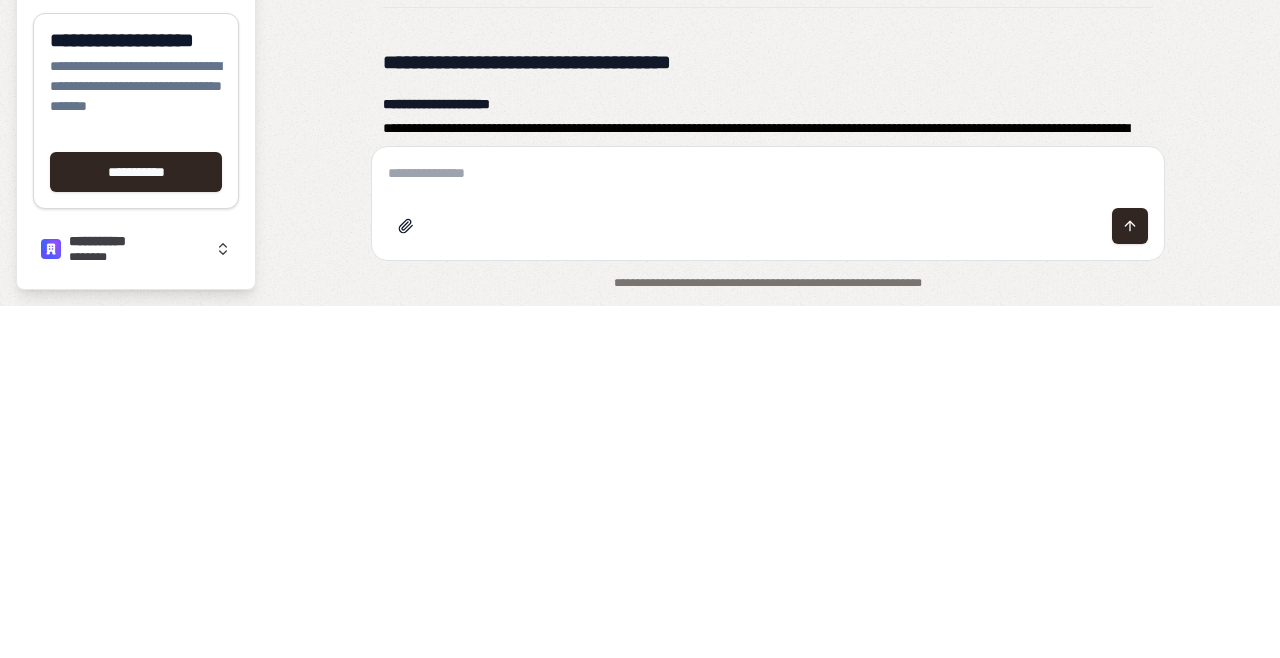 click on "**********" at bounding box center [768, 257] 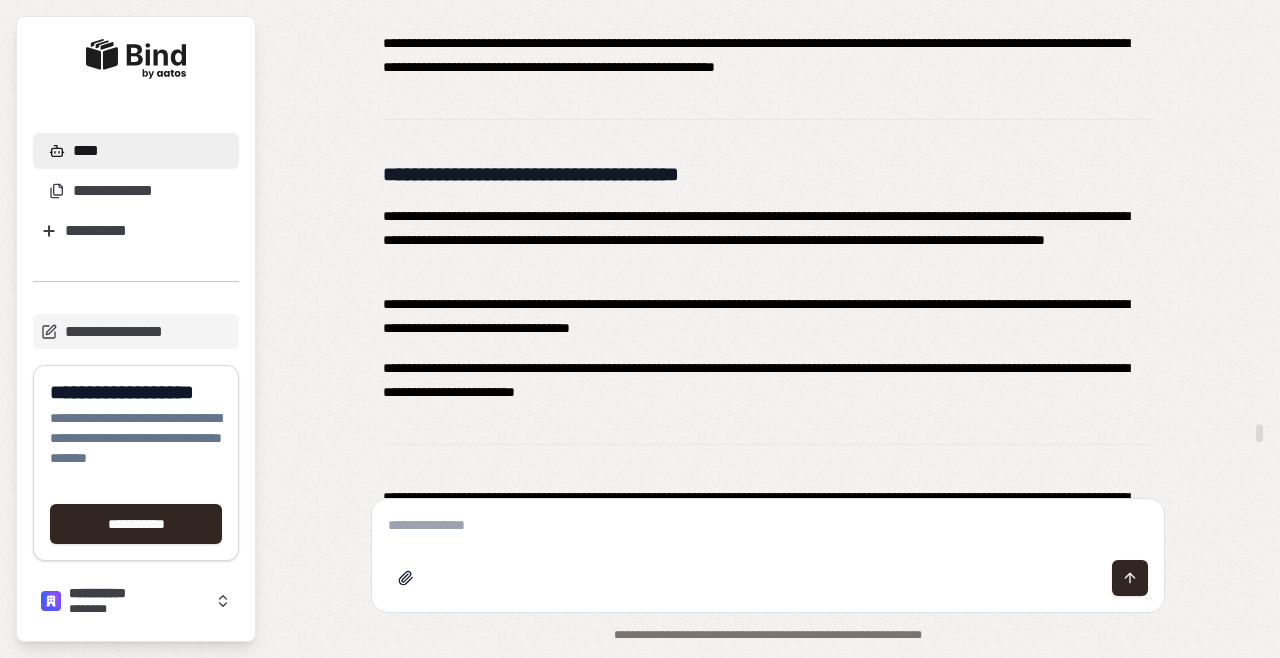 scroll, scrollTop: 14336, scrollLeft: 0, axis: vertical 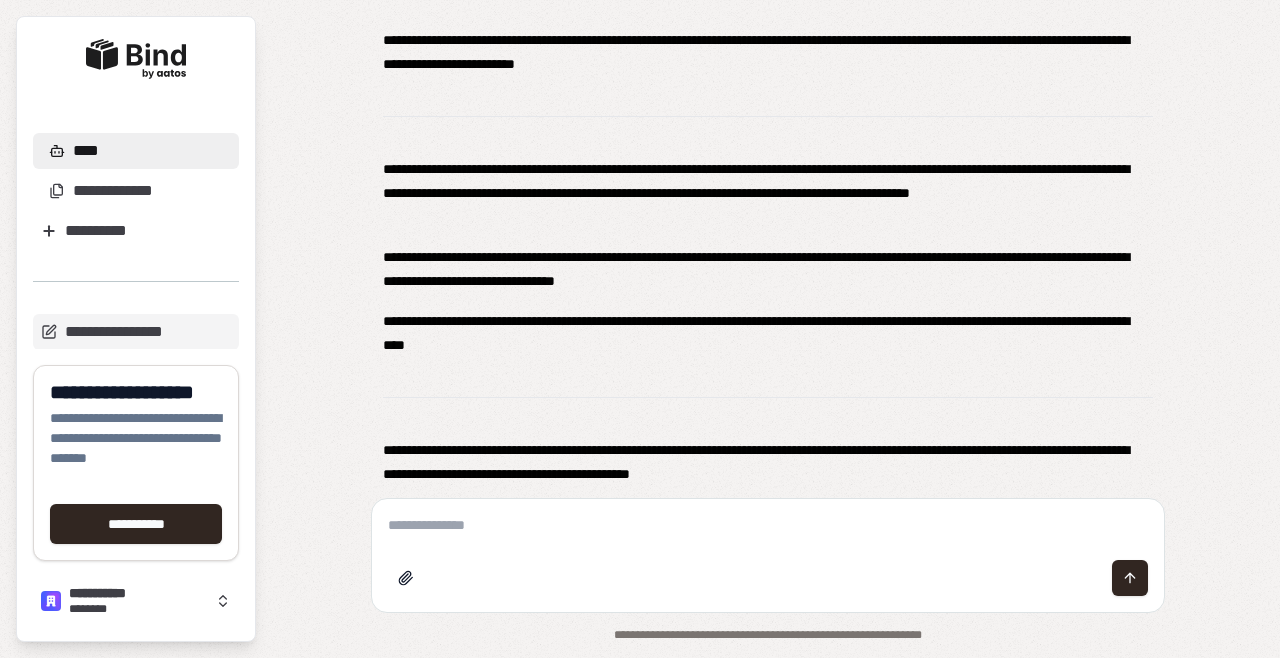 click at bounding box center [768, 525] 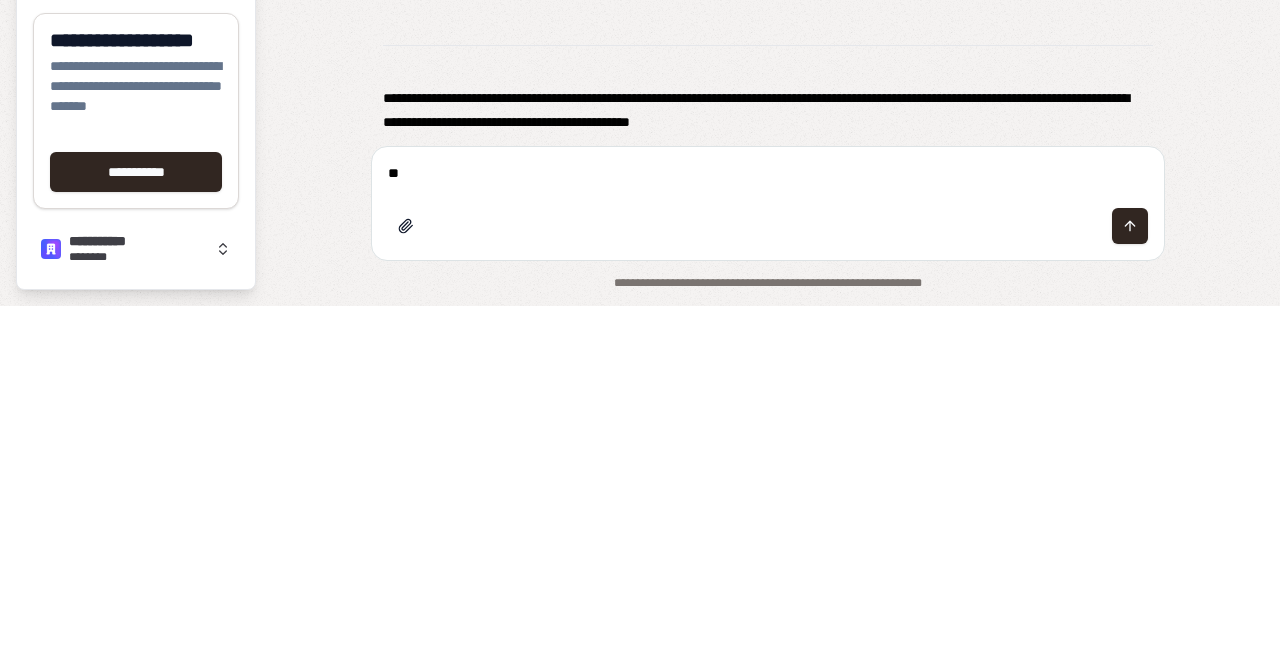 type on "***" 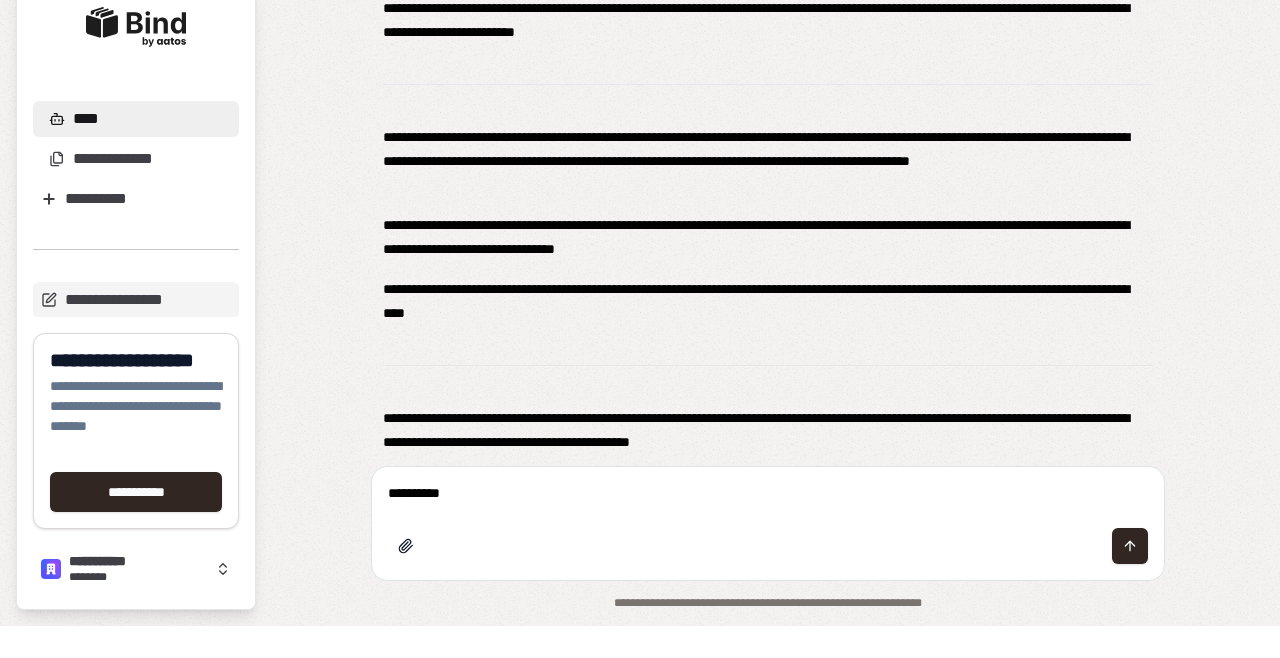 type on "**********" 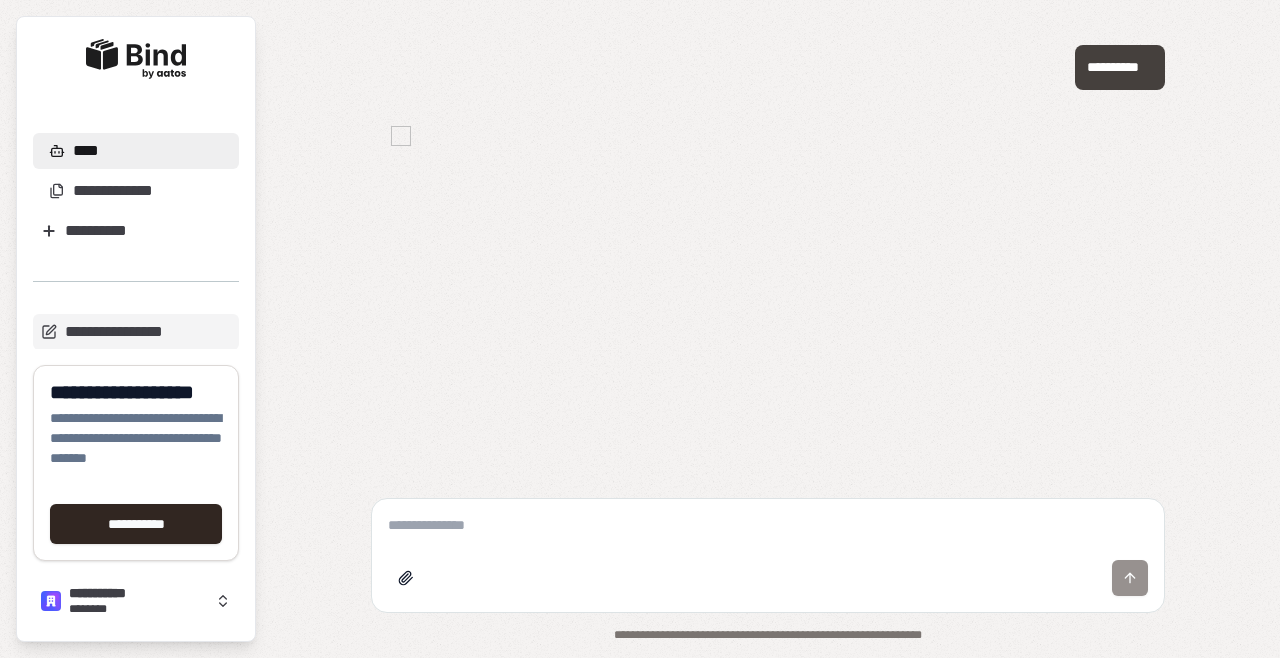 scroll, scrollTop: 14818, scrollLeft: 0, axis: vertical 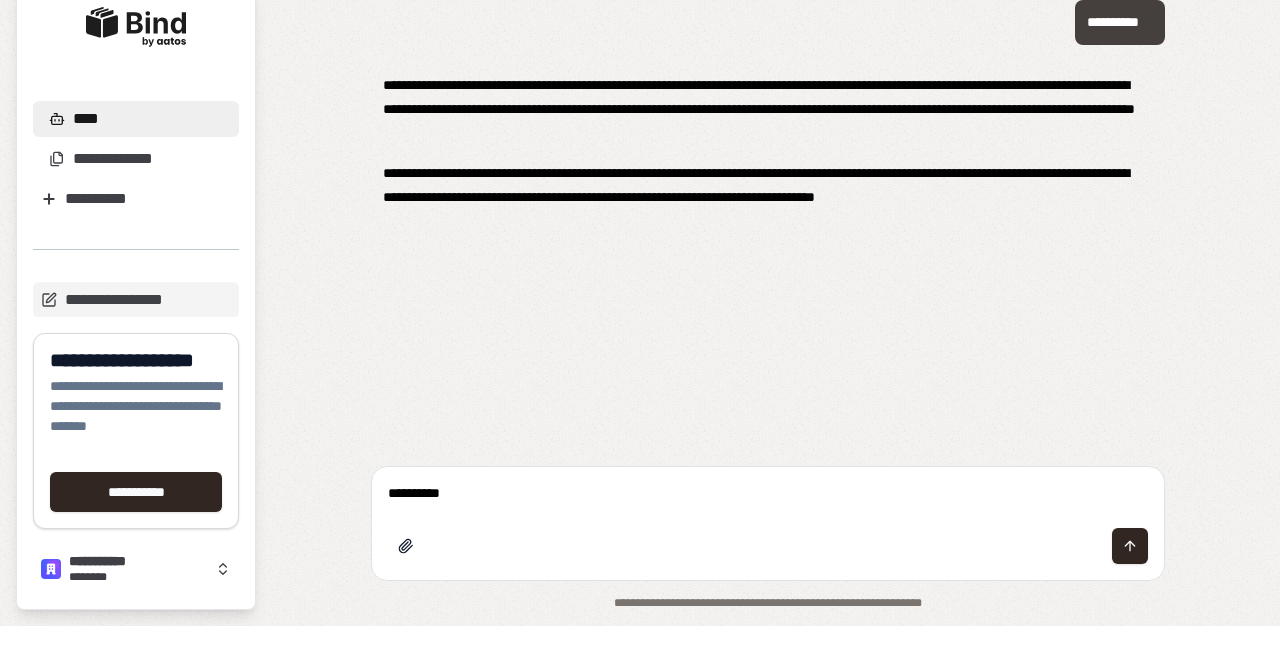 type on "**********" 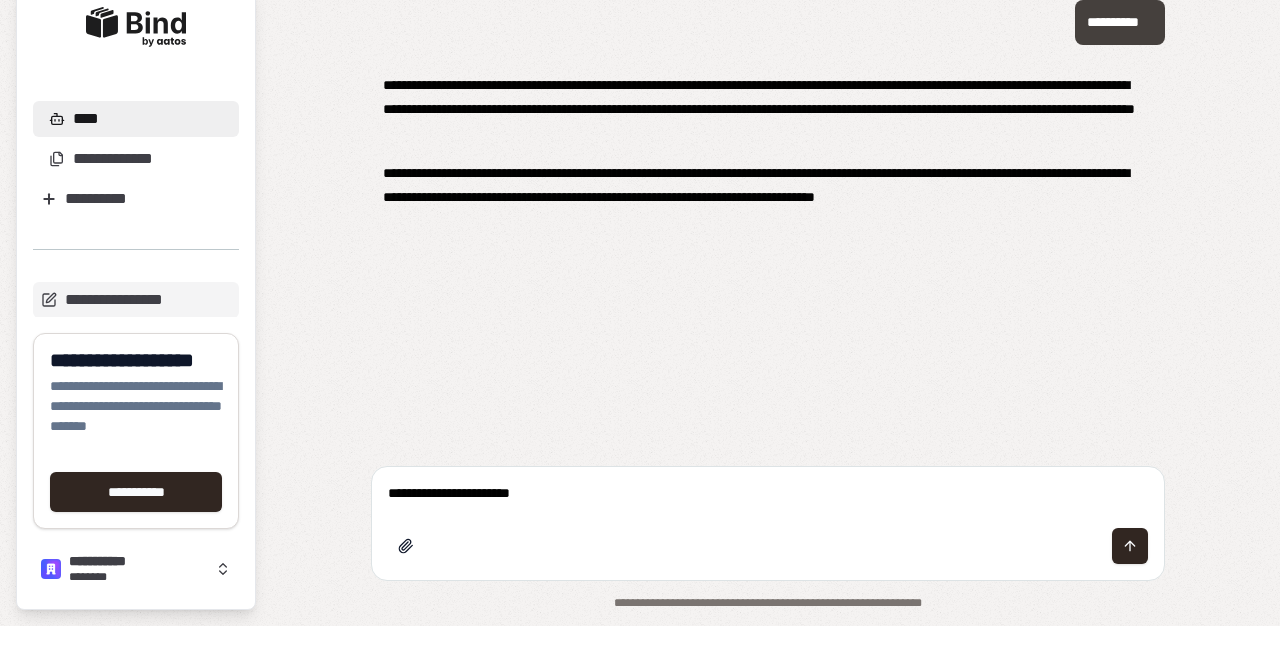 type on "**********" 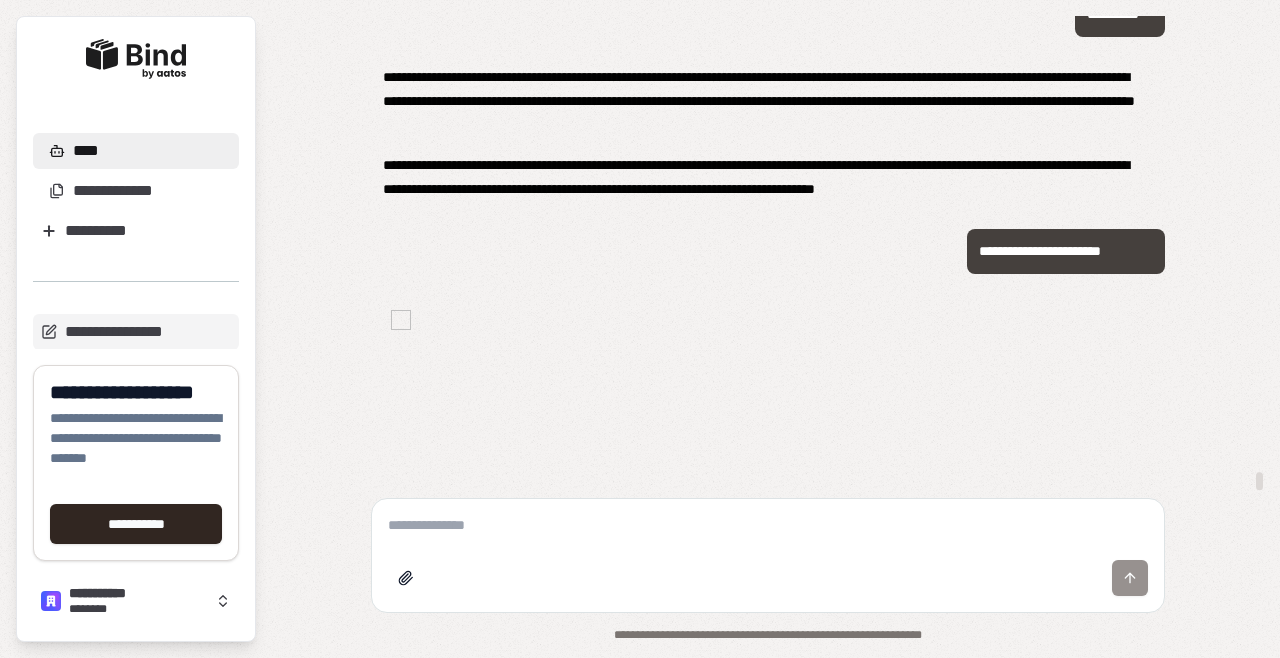 scroll, scrollTop: 14824, scrollLeft: 0, axis: vertical 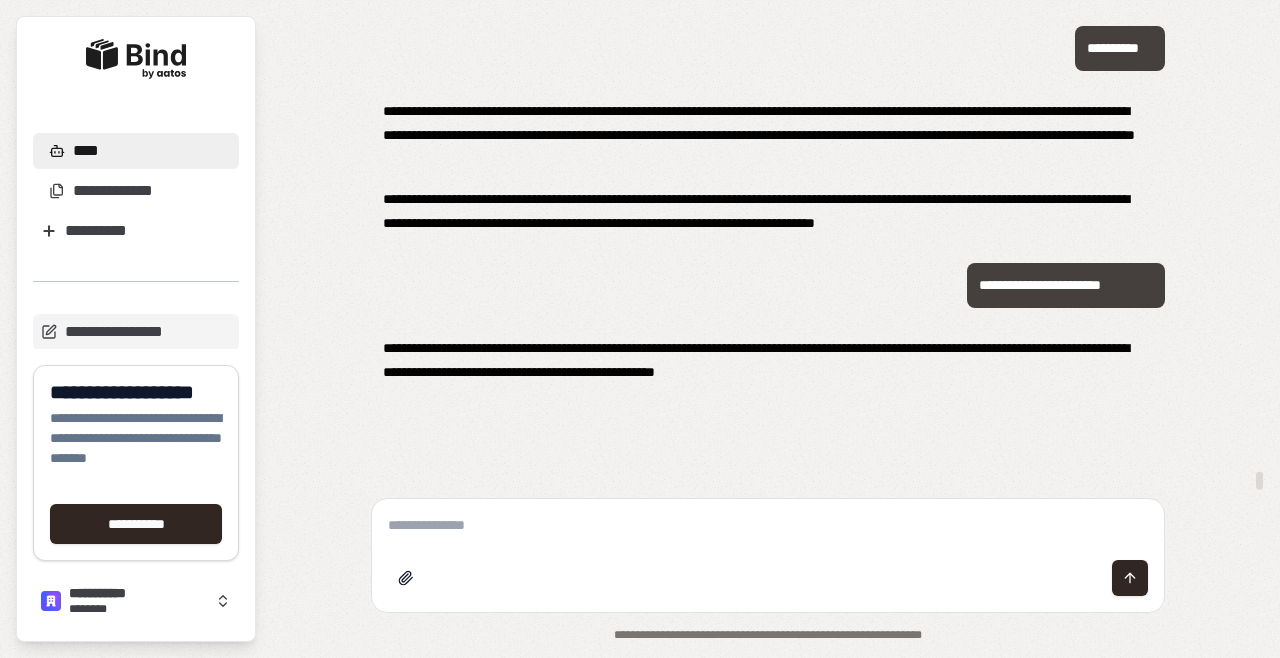 click on "**********" at bounding box center (768, 257) 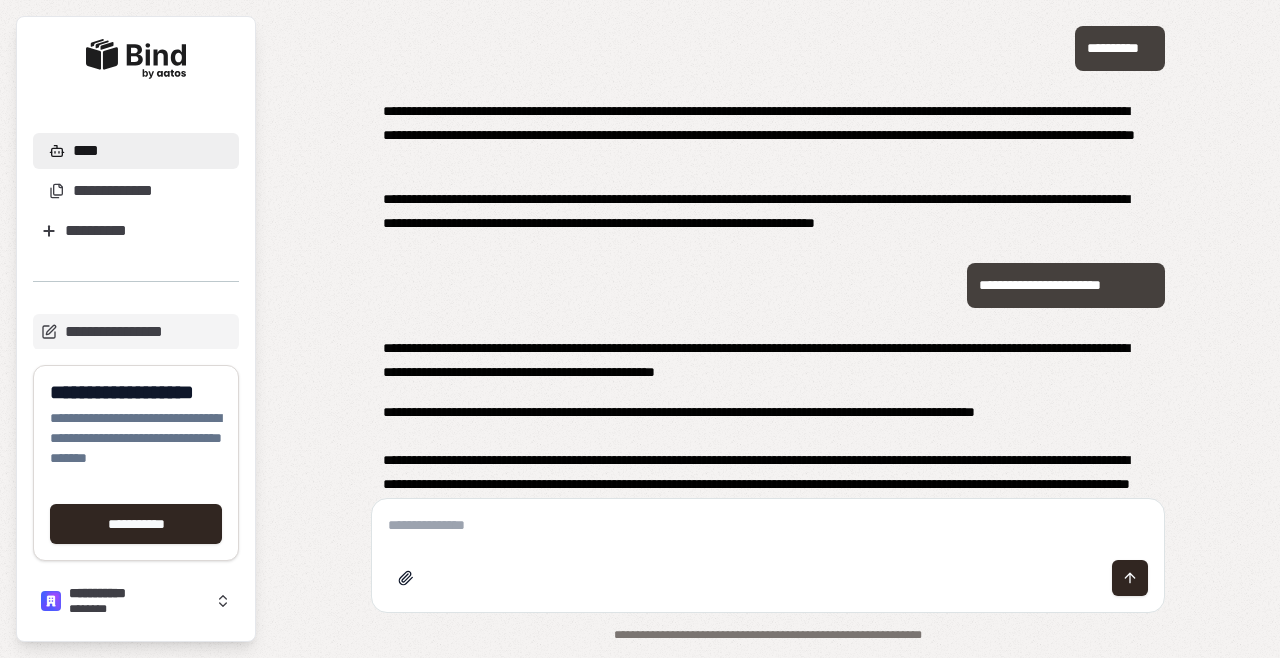 scroll, scrollTop: 15055, scrollLeft: 0, axis: vertical 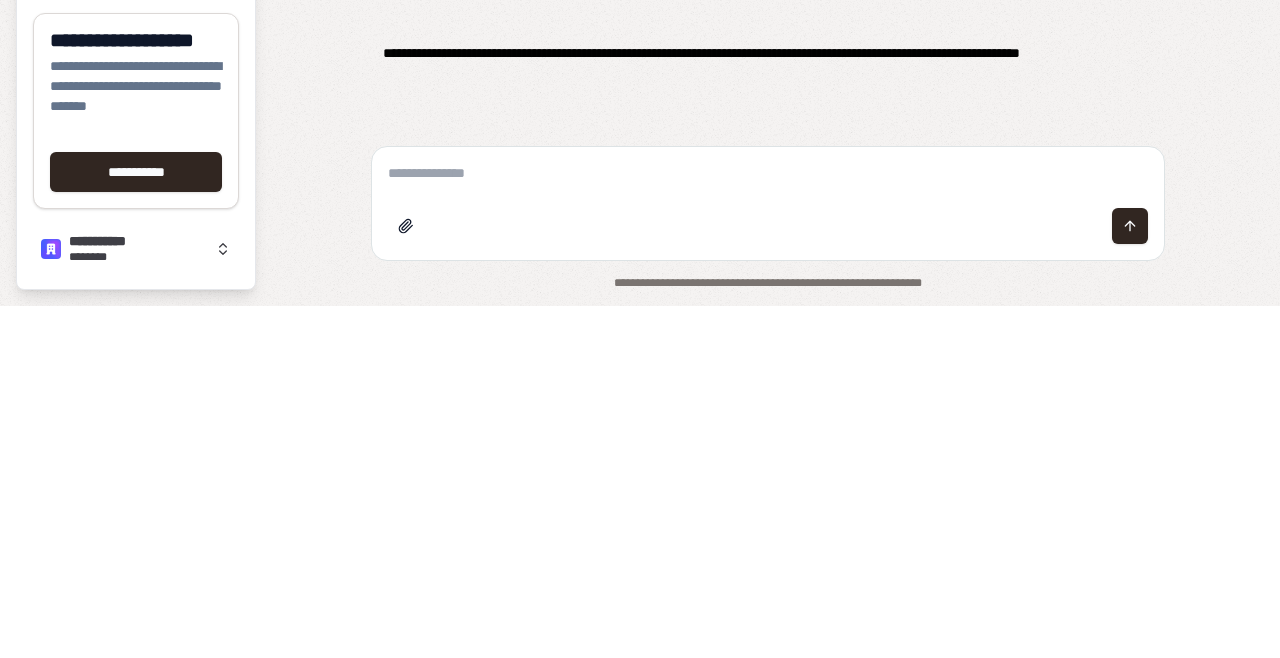 click on "**********" at bounding box center [768, 257] 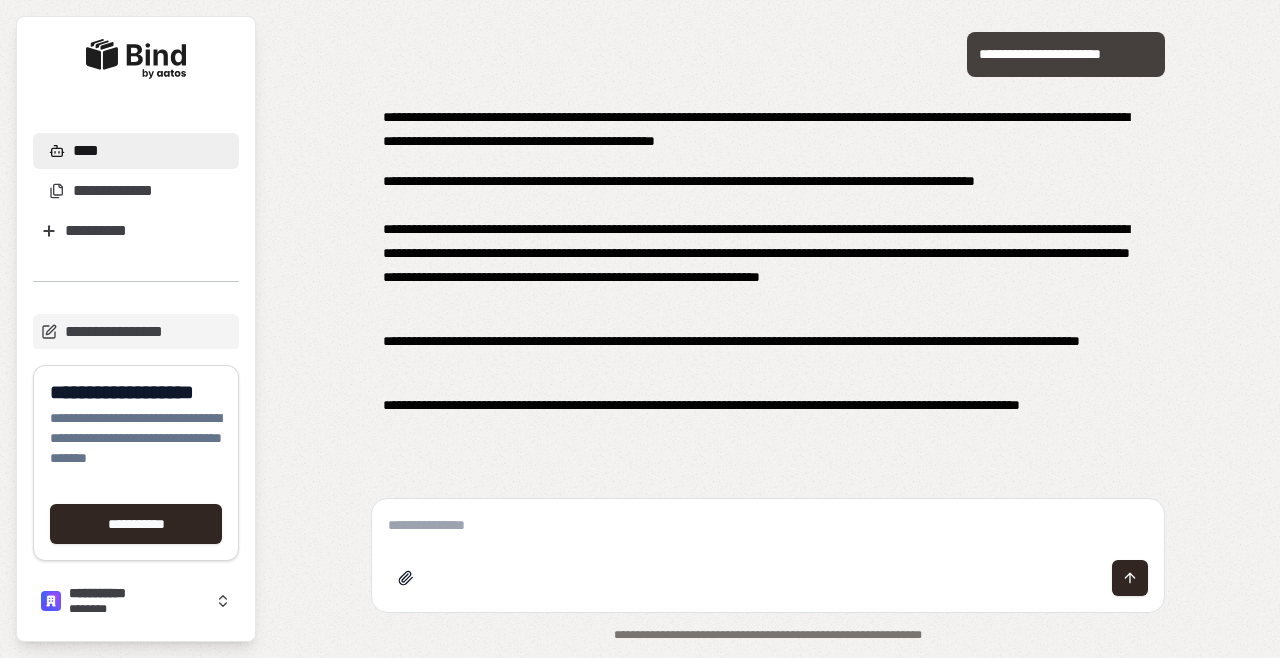 click at bounding box center (768, 525) 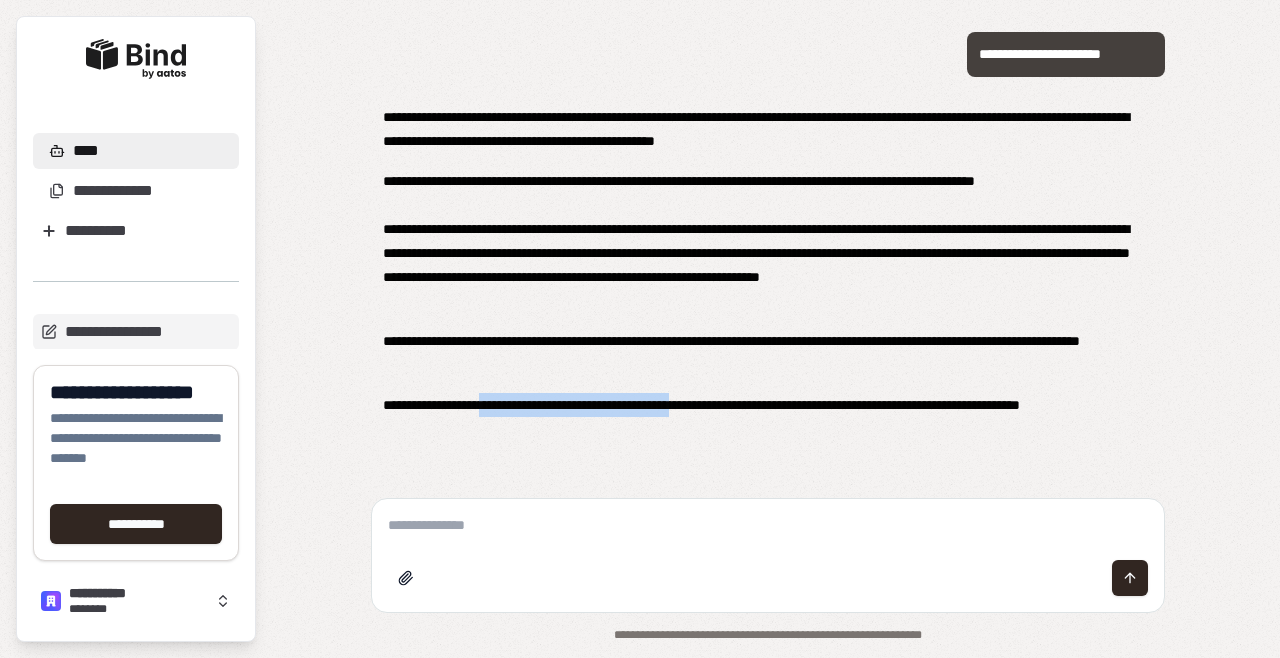 copy on "**********" 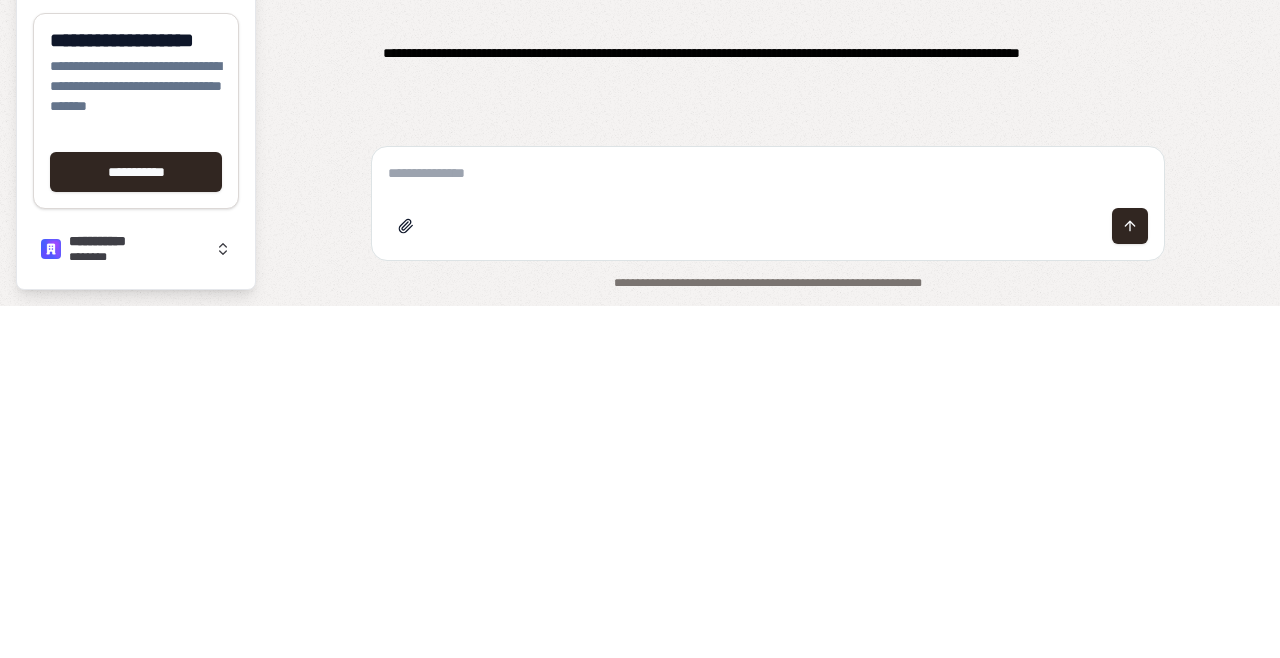 paste on "**********" 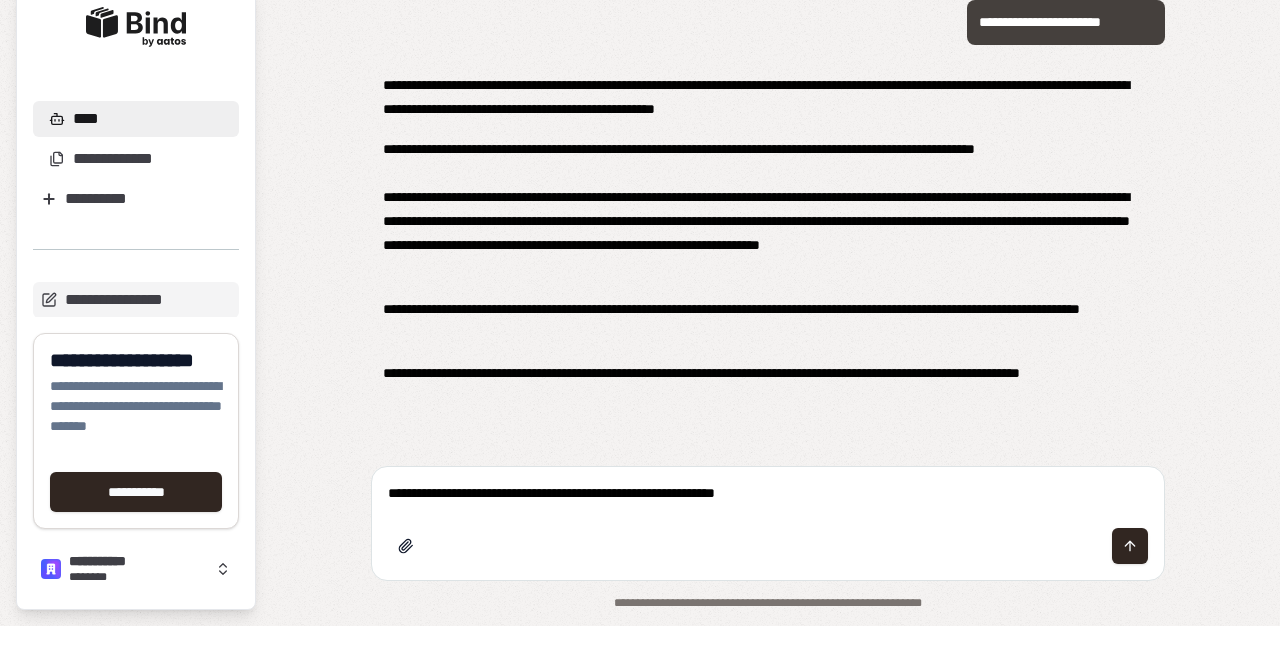 type on "**********" 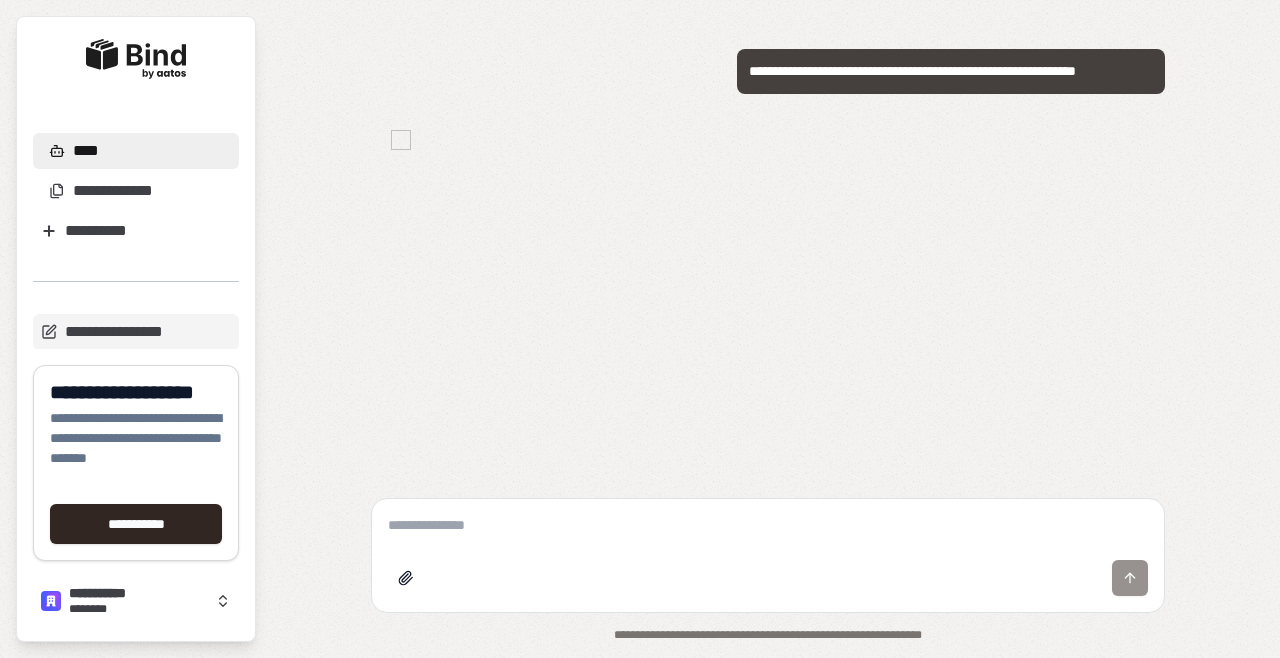 scroll, scrollTop: 15492, scrollLeft: 0, axis: vertical 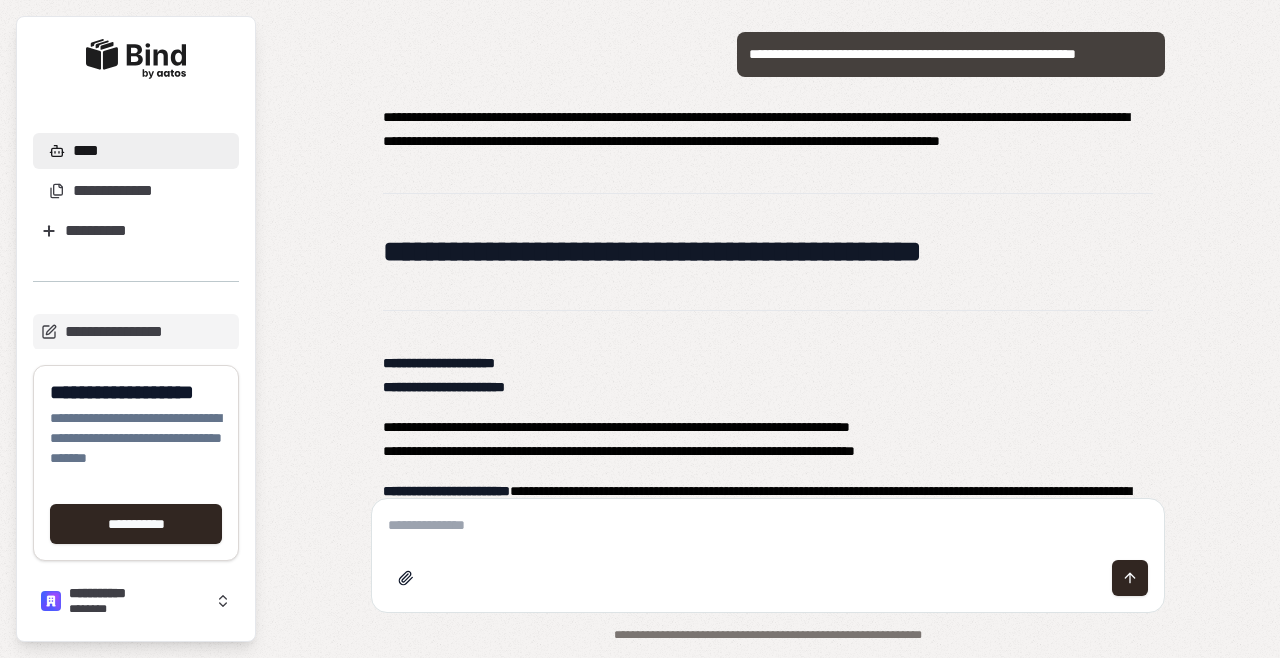 click on "**********" at bounding box center [768, 257] 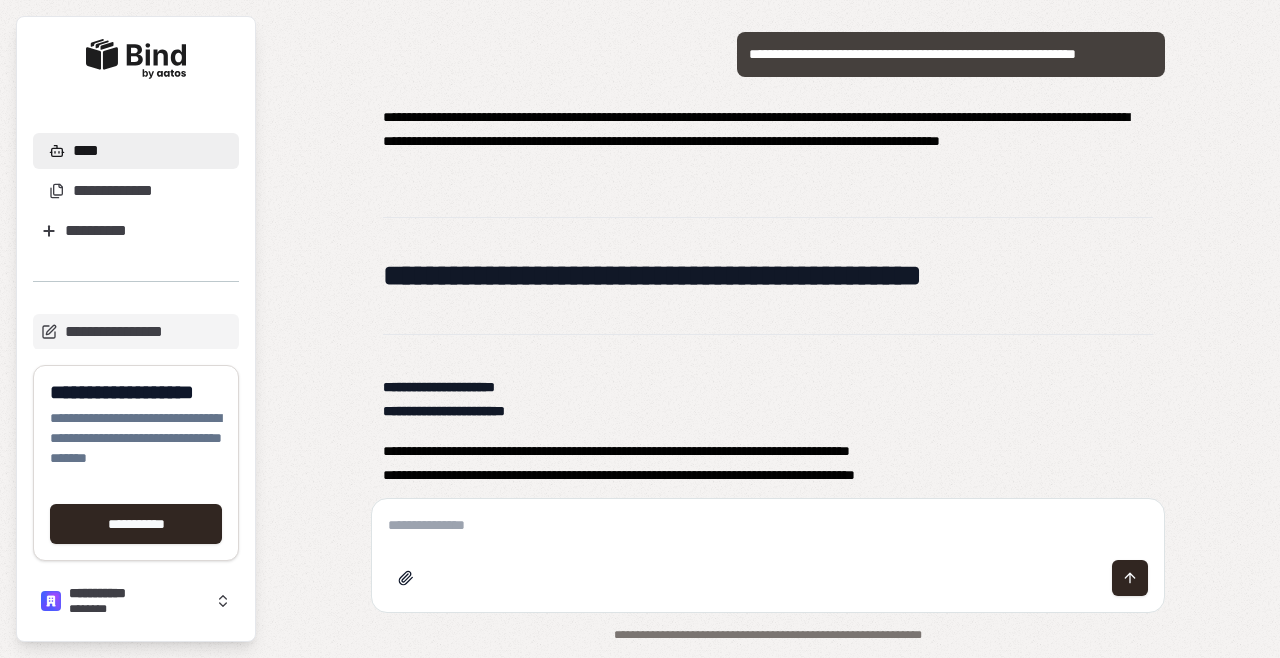scroll, scrollTop: 16547, scrollLeft: 0, axis: vertical 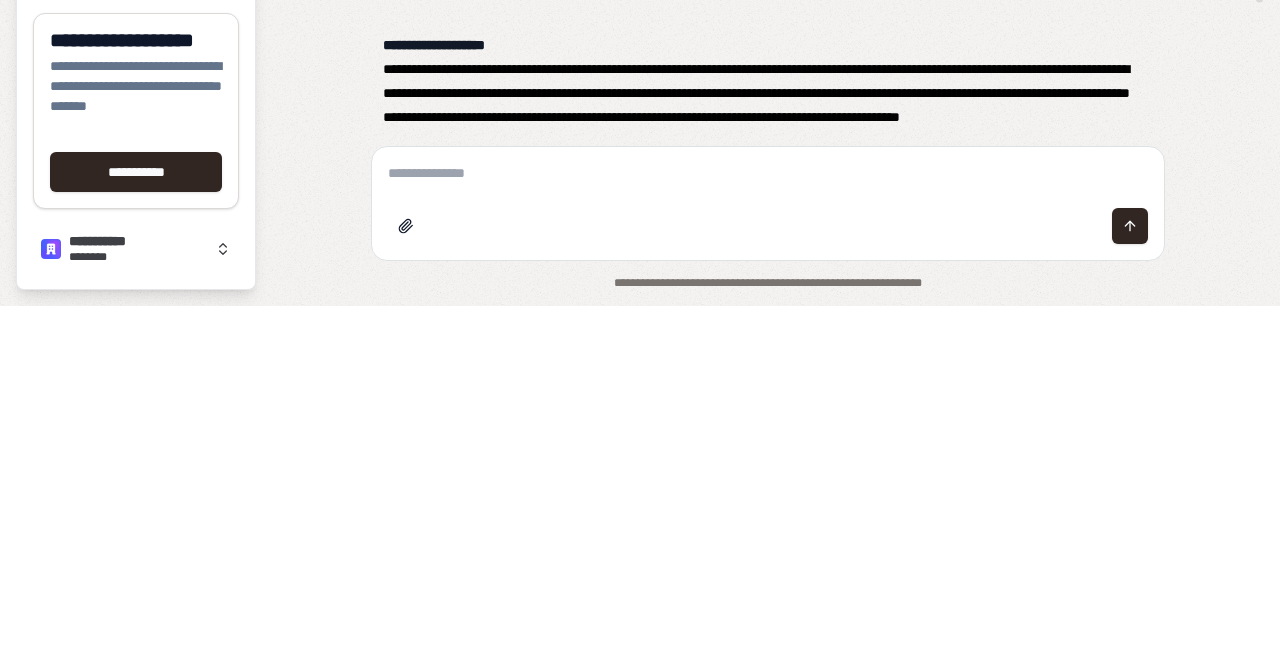 click on "**********" at bounding box center [768, 257] 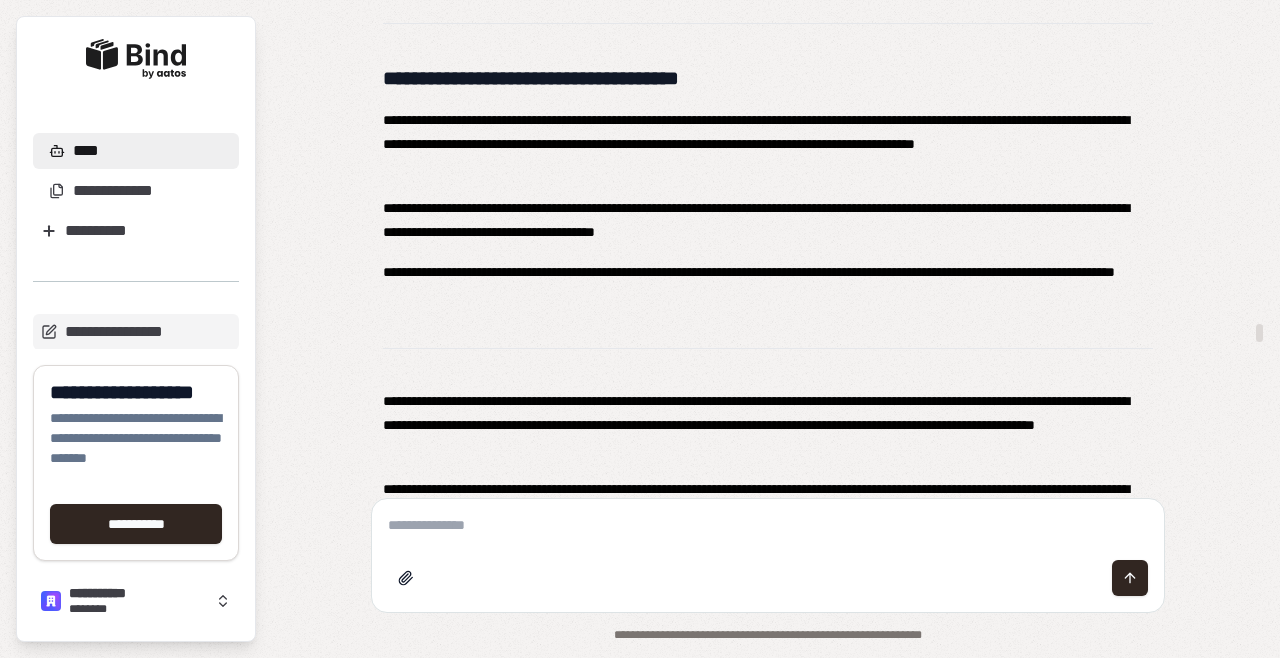 scroll, scrollTop: 16426, scrollLeft: 0, axis: vertical 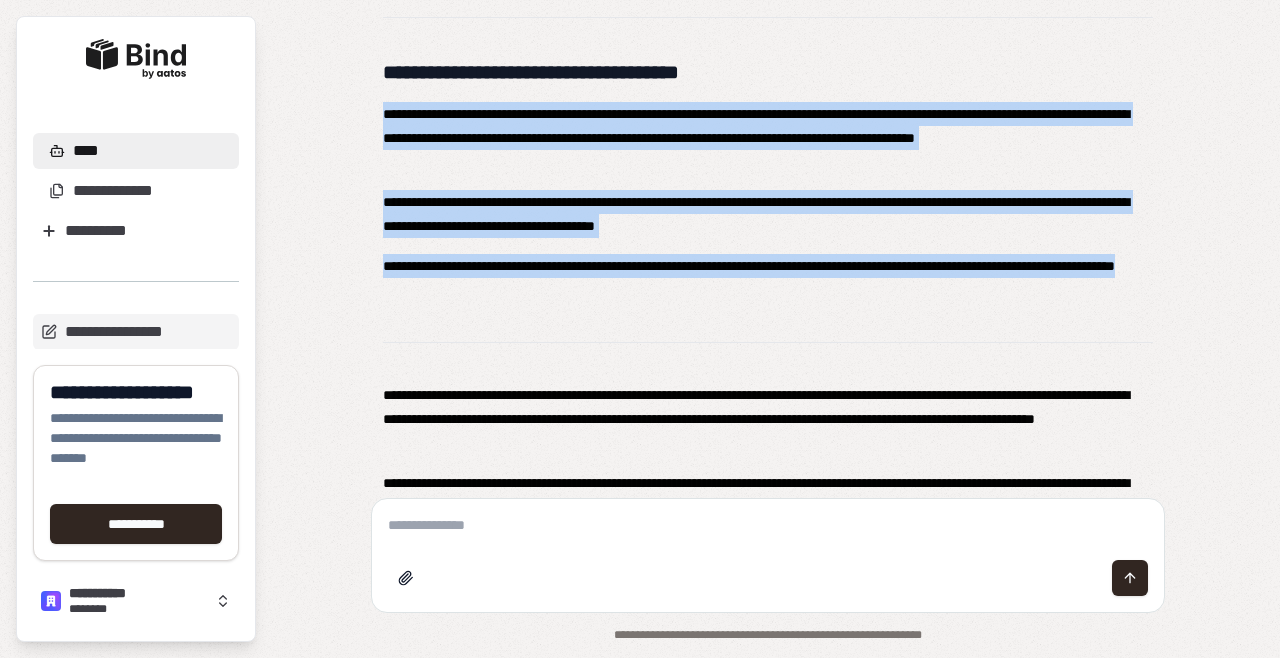 copy on "**********" 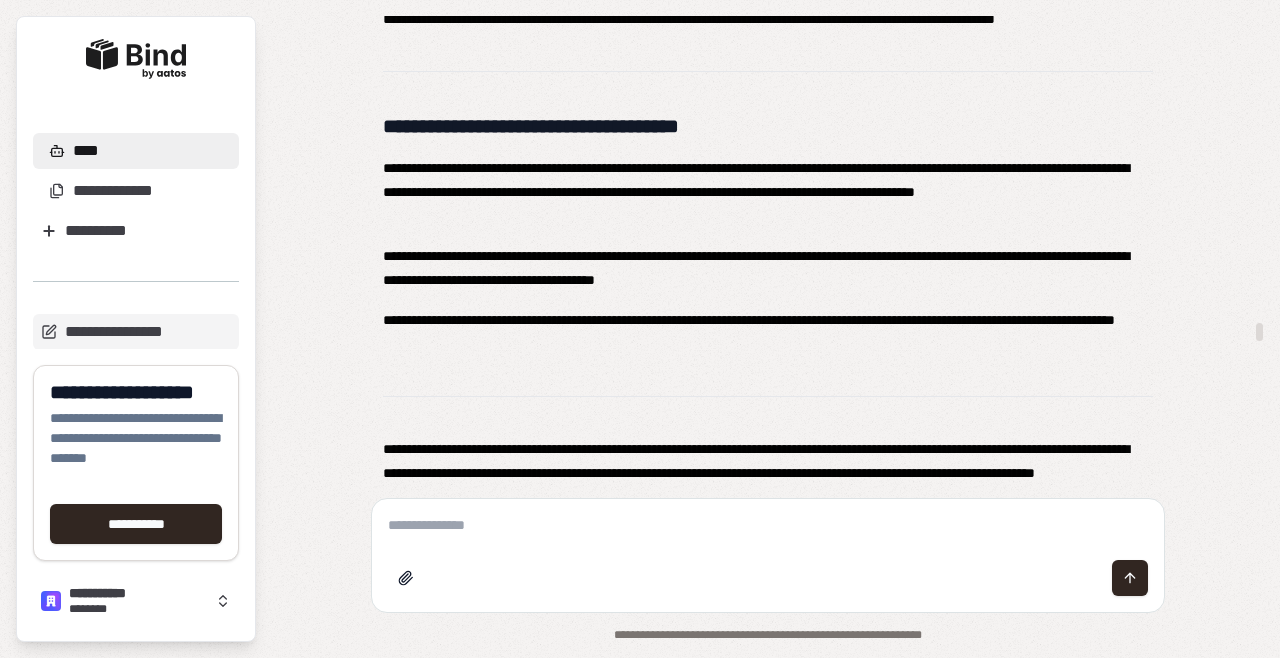 scroll, scrollTop: 16373, scrollLeft: 0, axis: vertical 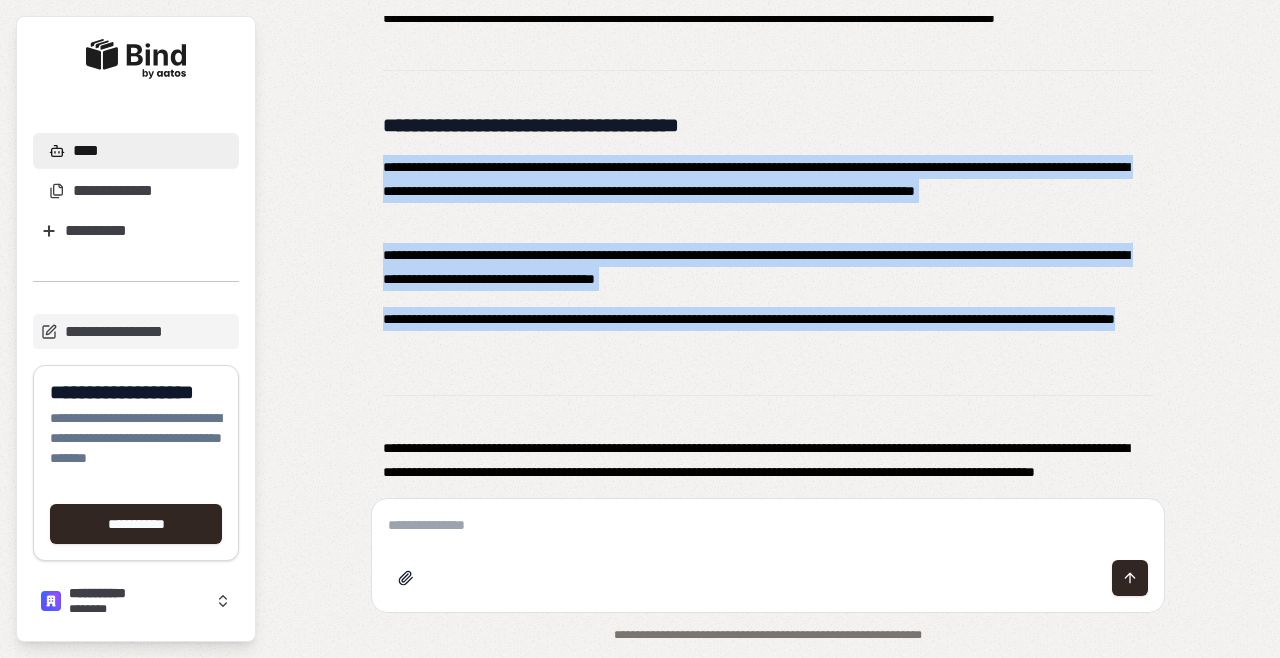 copy on "**********" 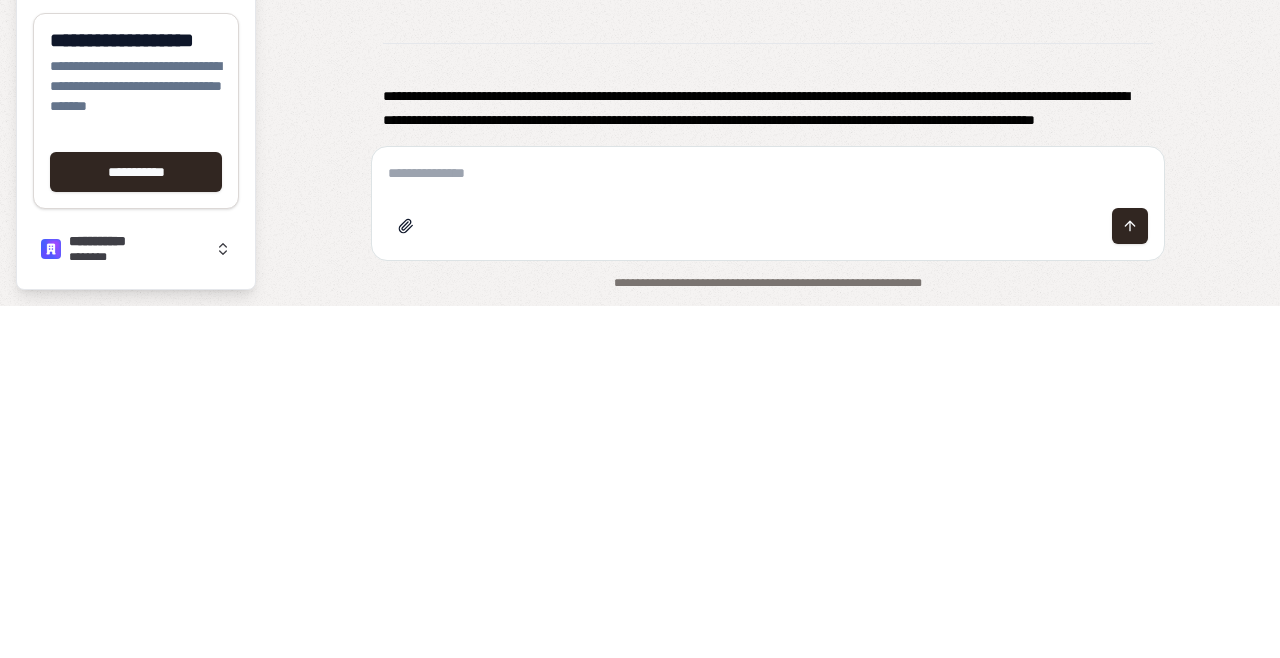 paste on "**********" 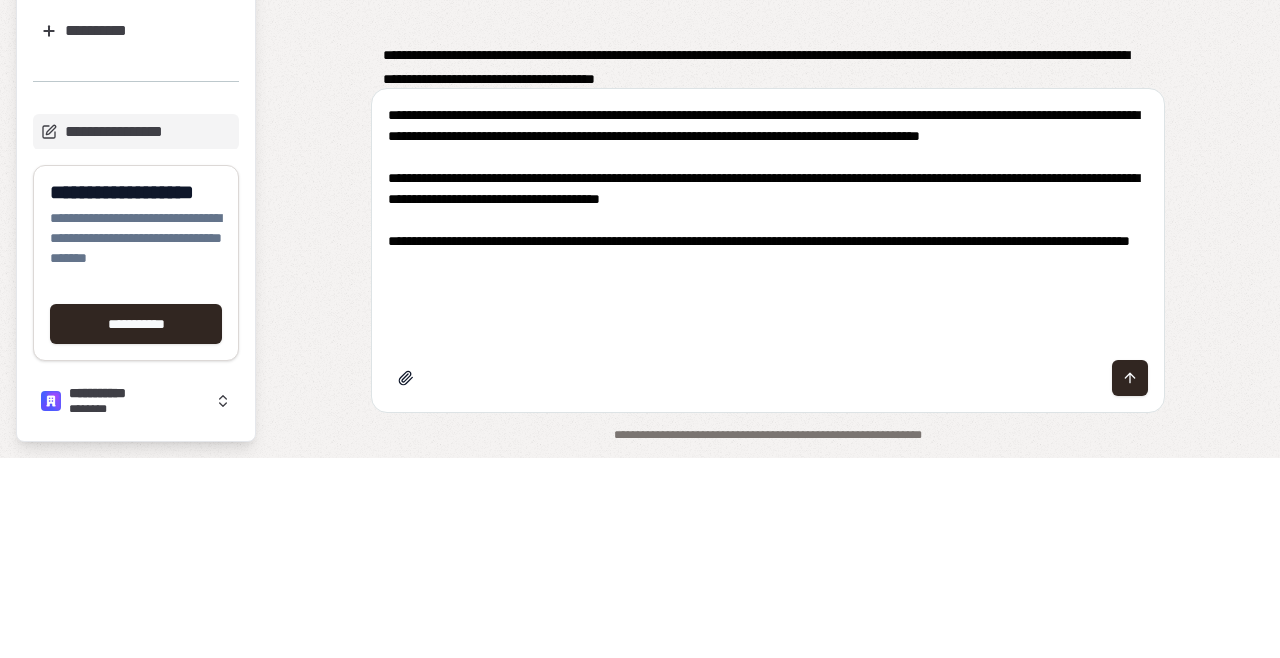 click on "**********" at bounding box center [768, 420] 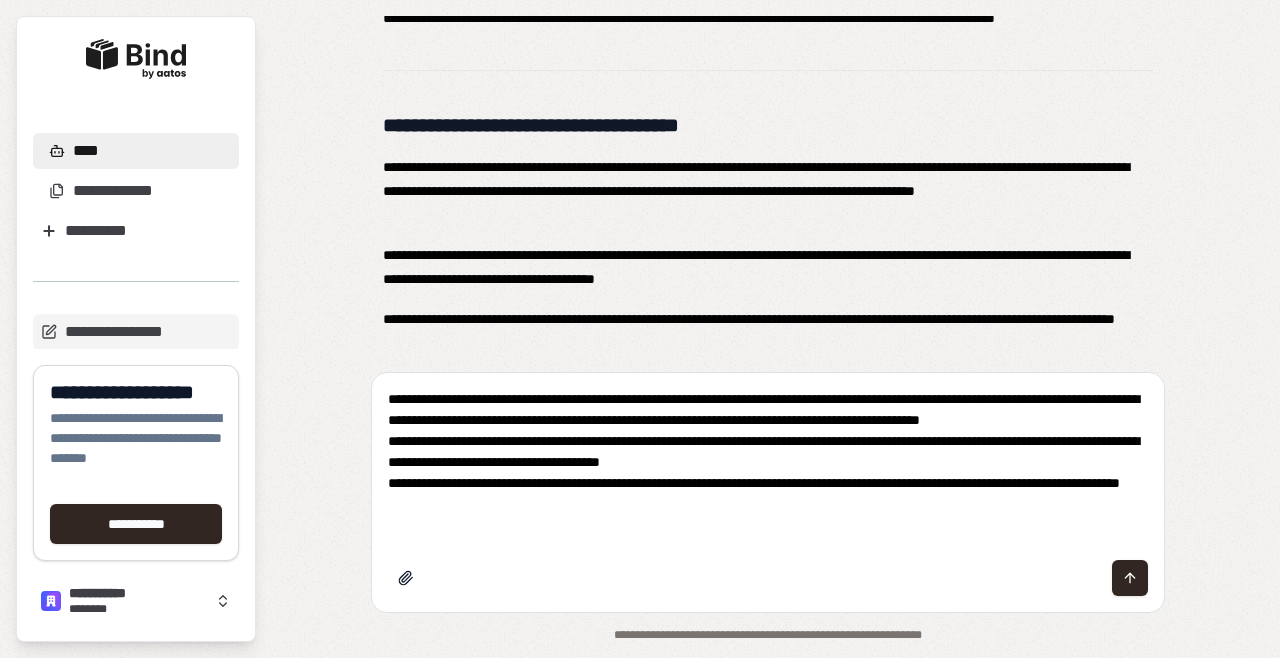 click on "**********" at bounding box center [768, 462] 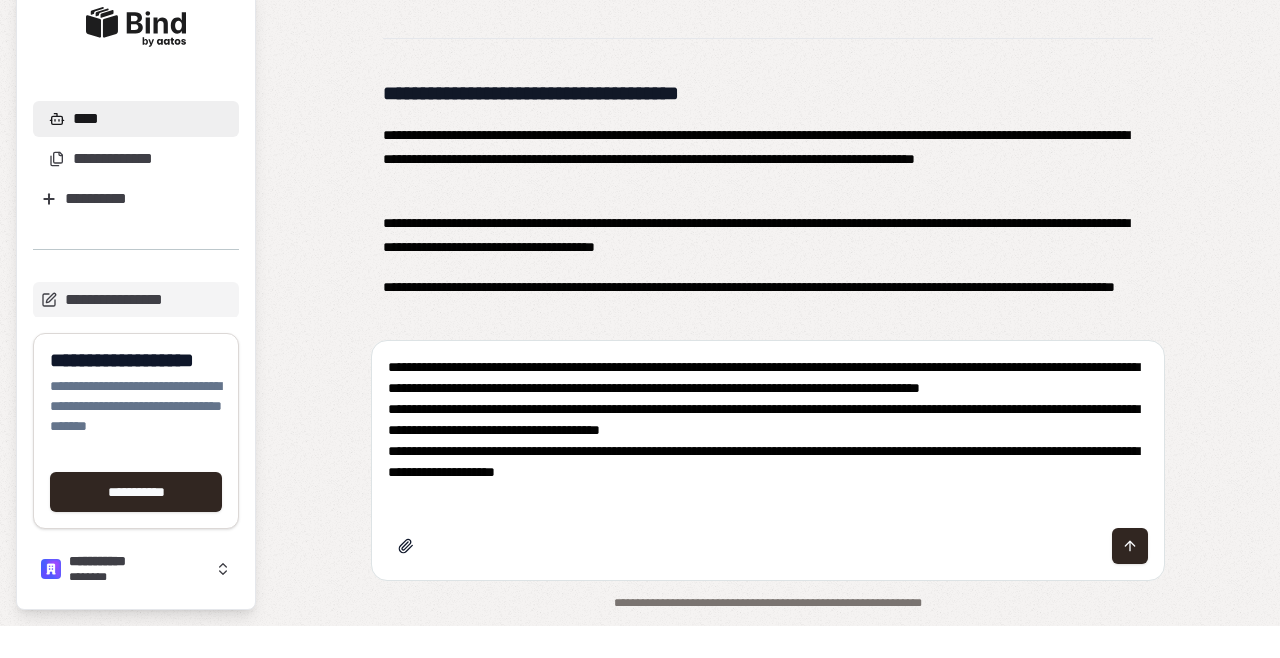 paste on "**********" 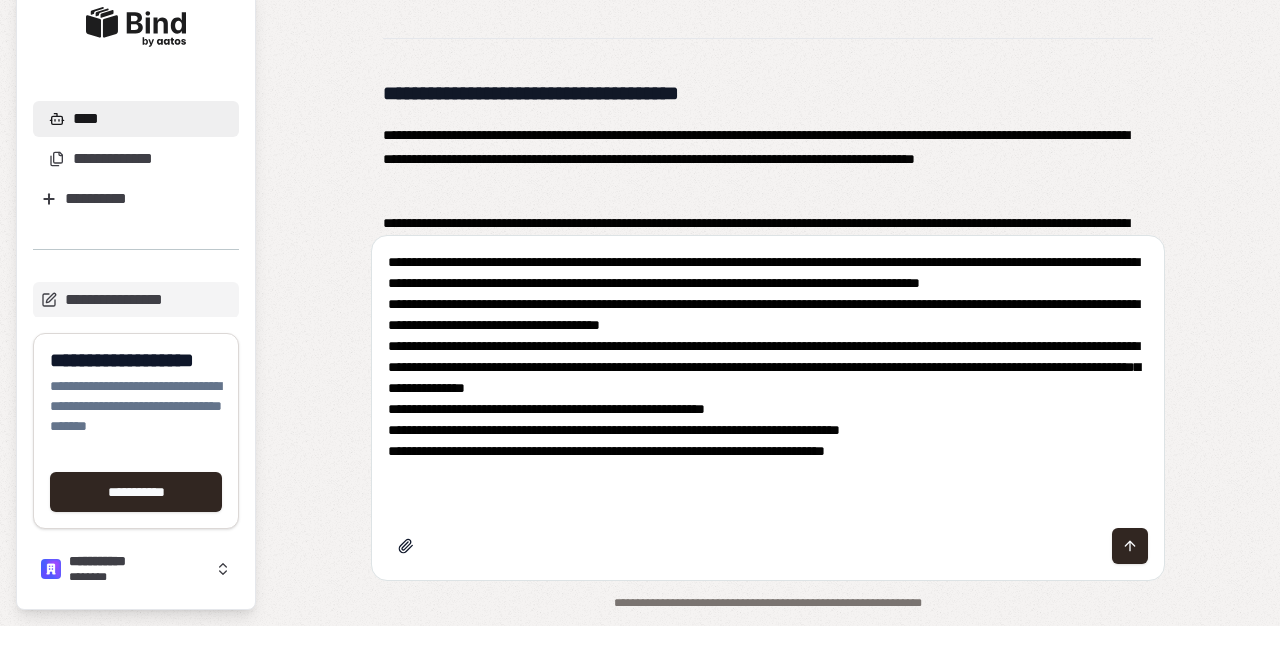 click on "**********" at bounding box center [768, 410] 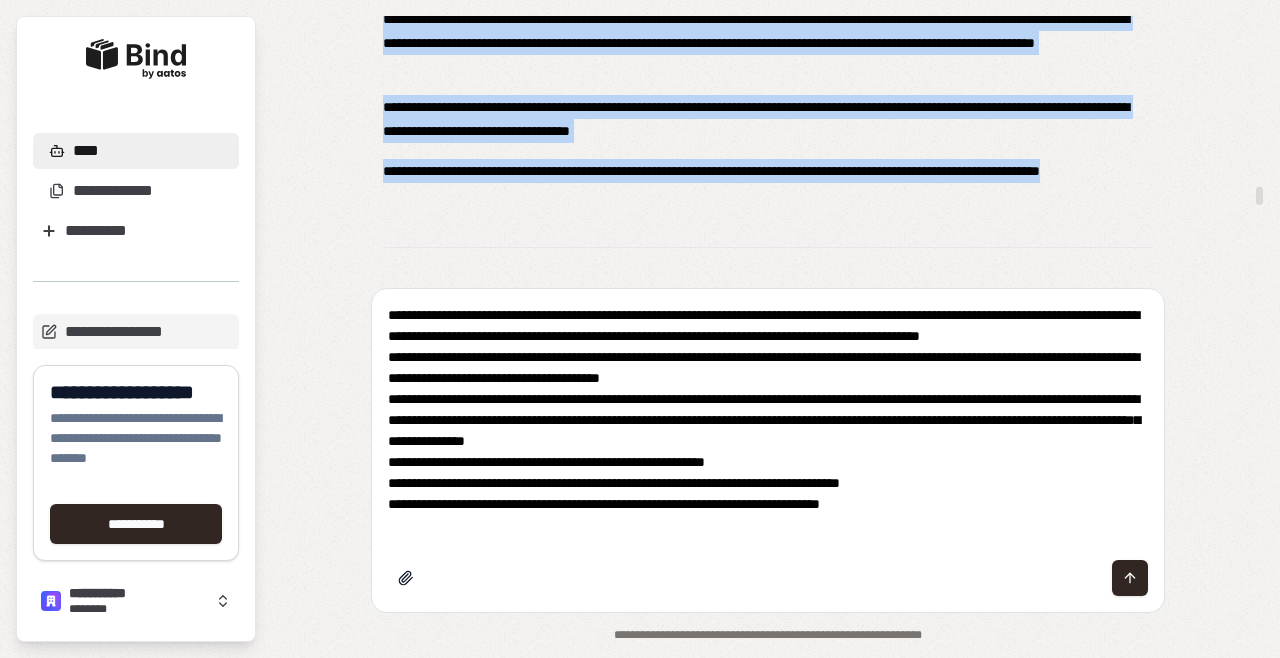 scroll, scrollTop: 16803, scrollLeft: 0, axis: vertical 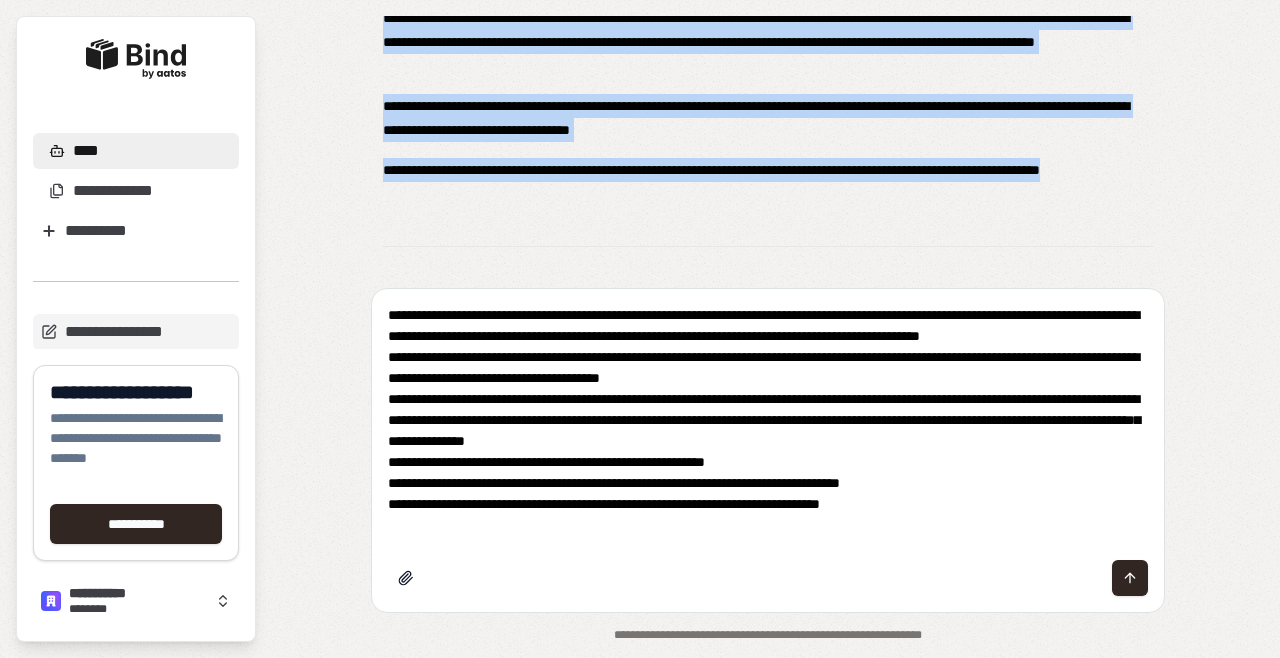 copy on "**********" 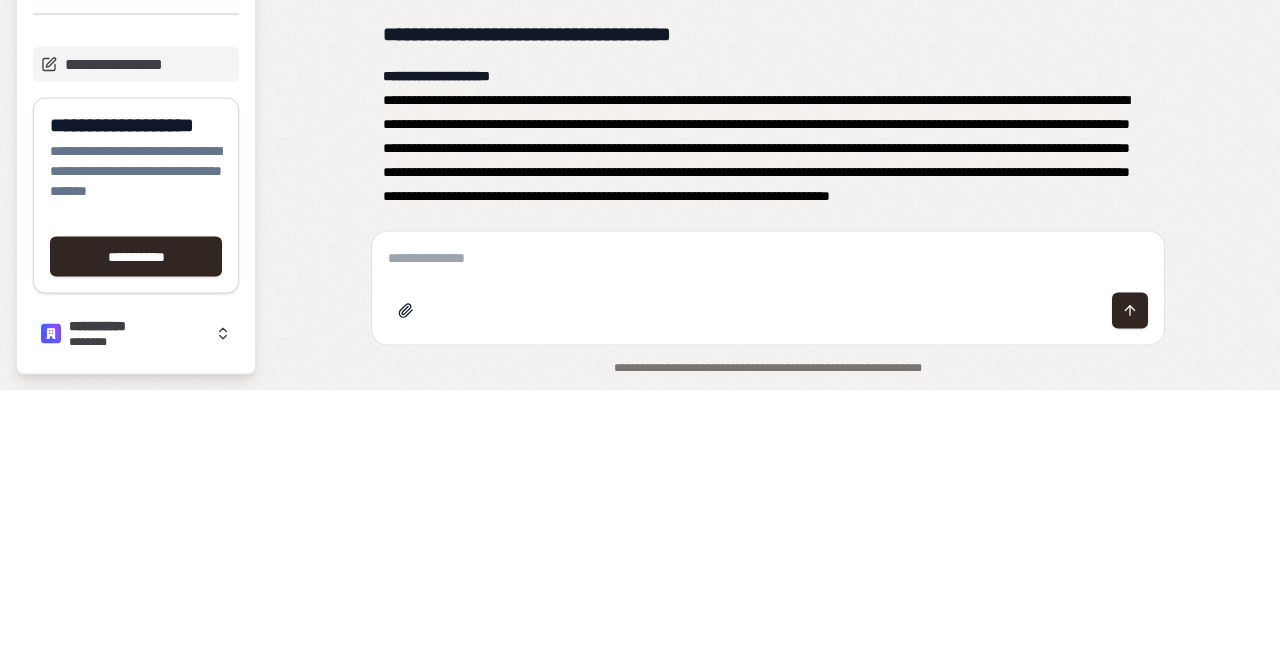 paste on "**********" 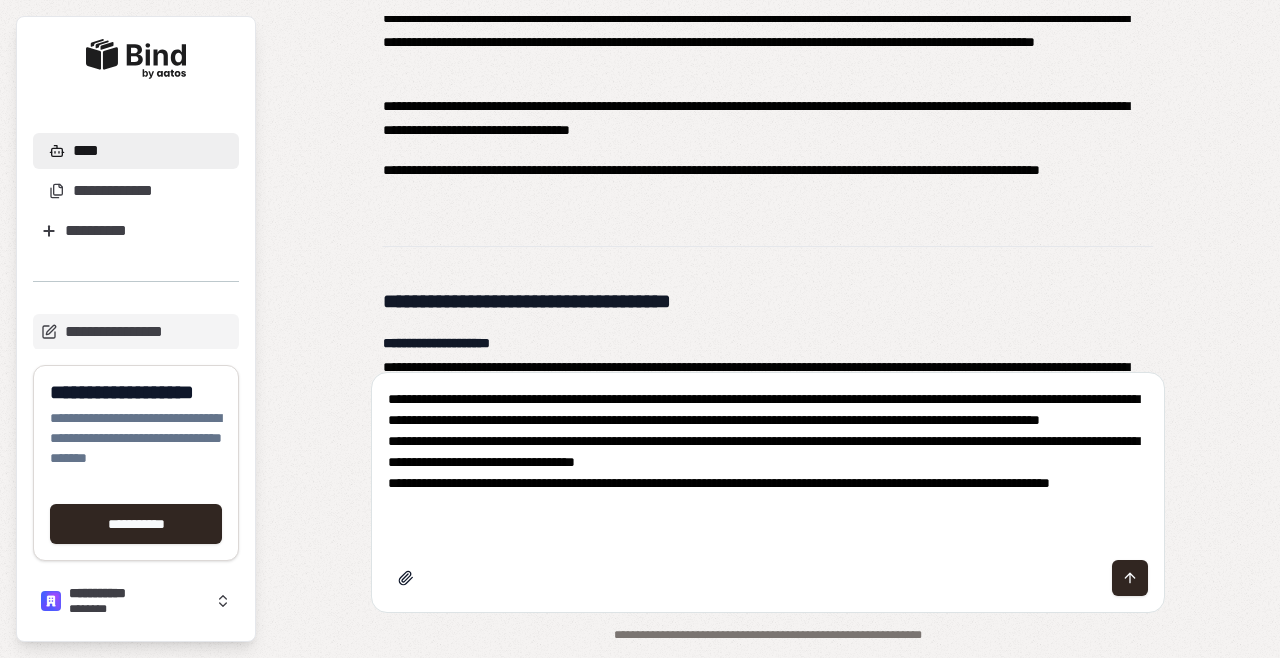 paste on "**********" 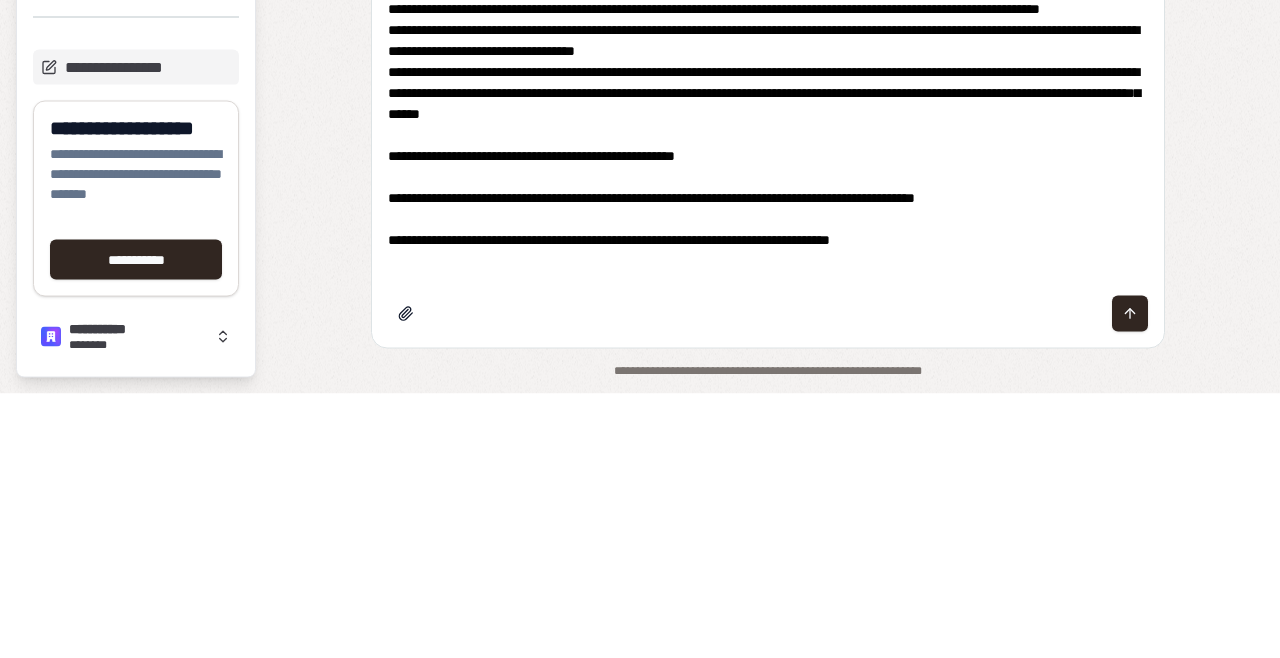 click at bounding box center (768, 389) 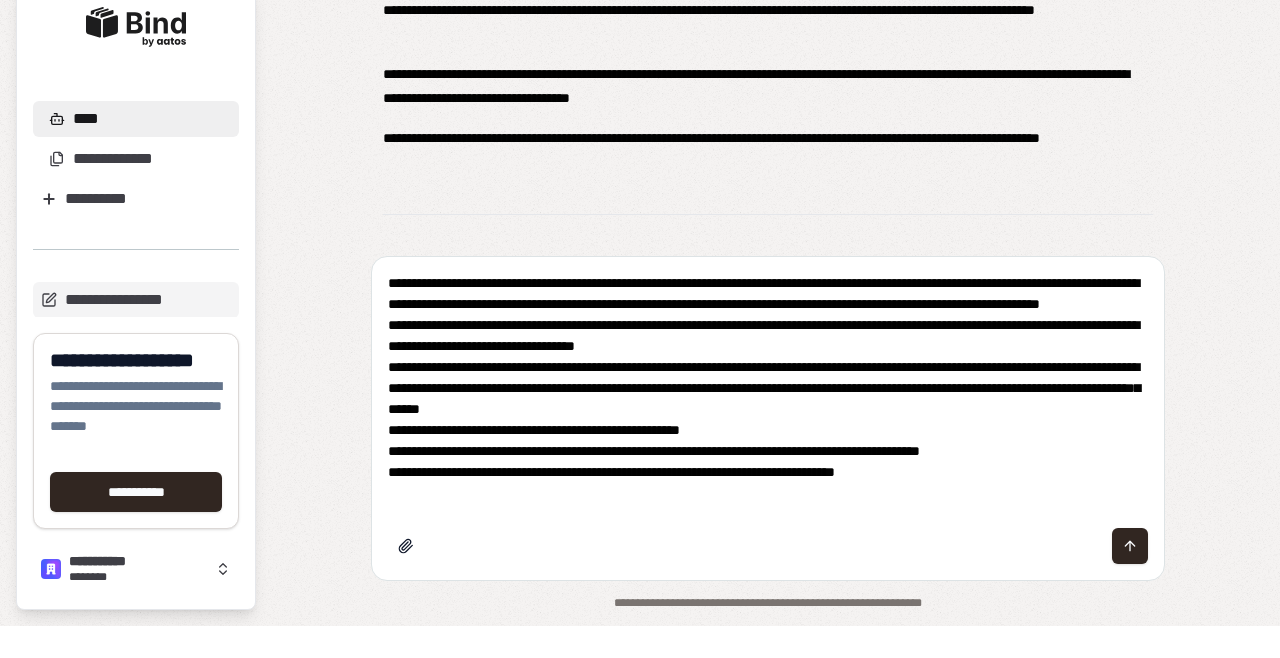 click at bounding box center (768, 420) 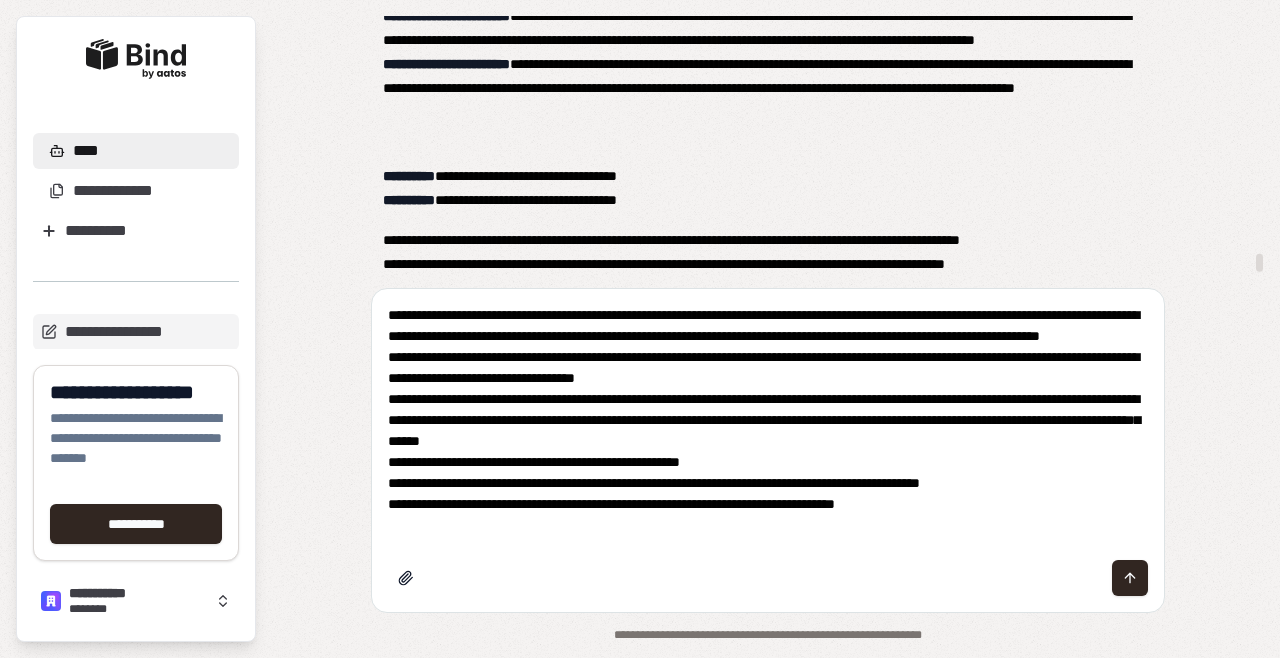 scroll, scrollTop: 23443, scrollLeft: 0, axis: vertical 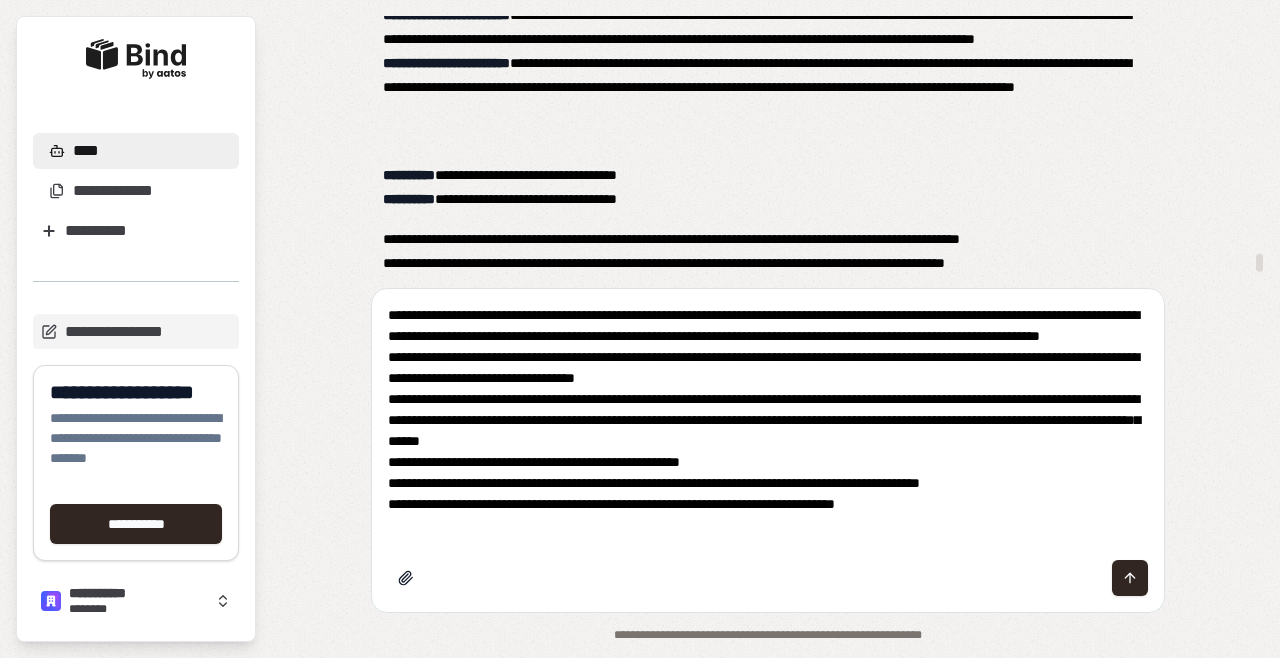 click on "**********" at bounding box center (768, -3042) 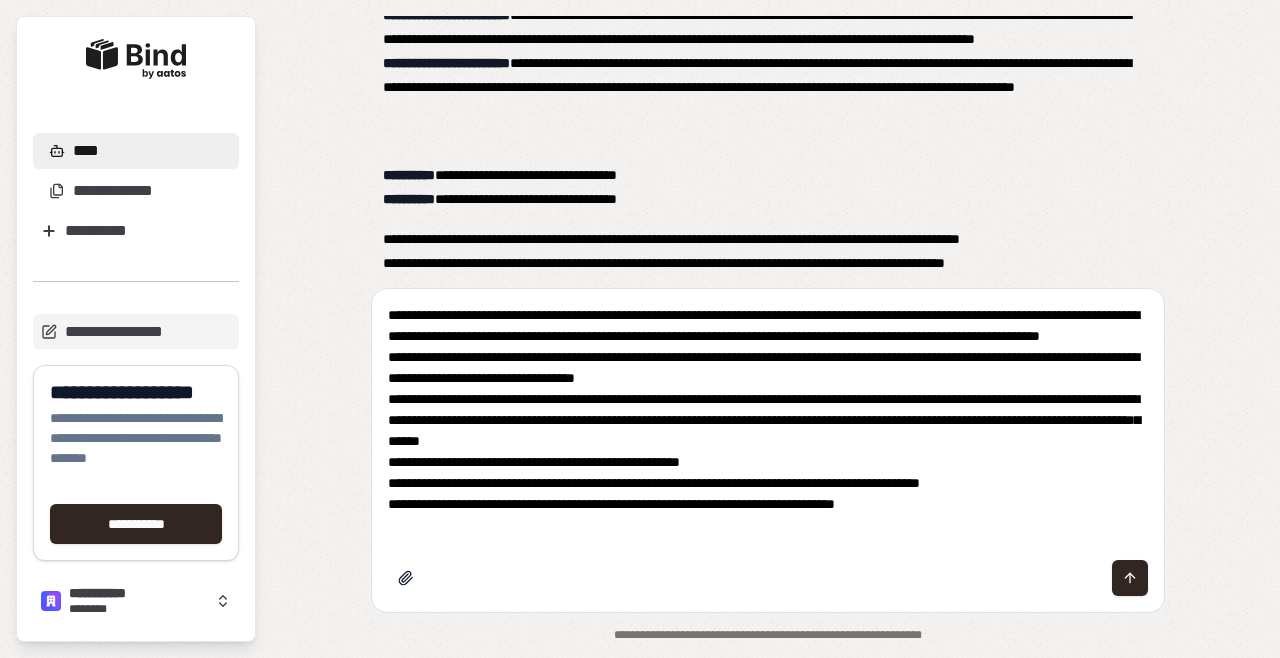 click at bounding box center [768, 420] 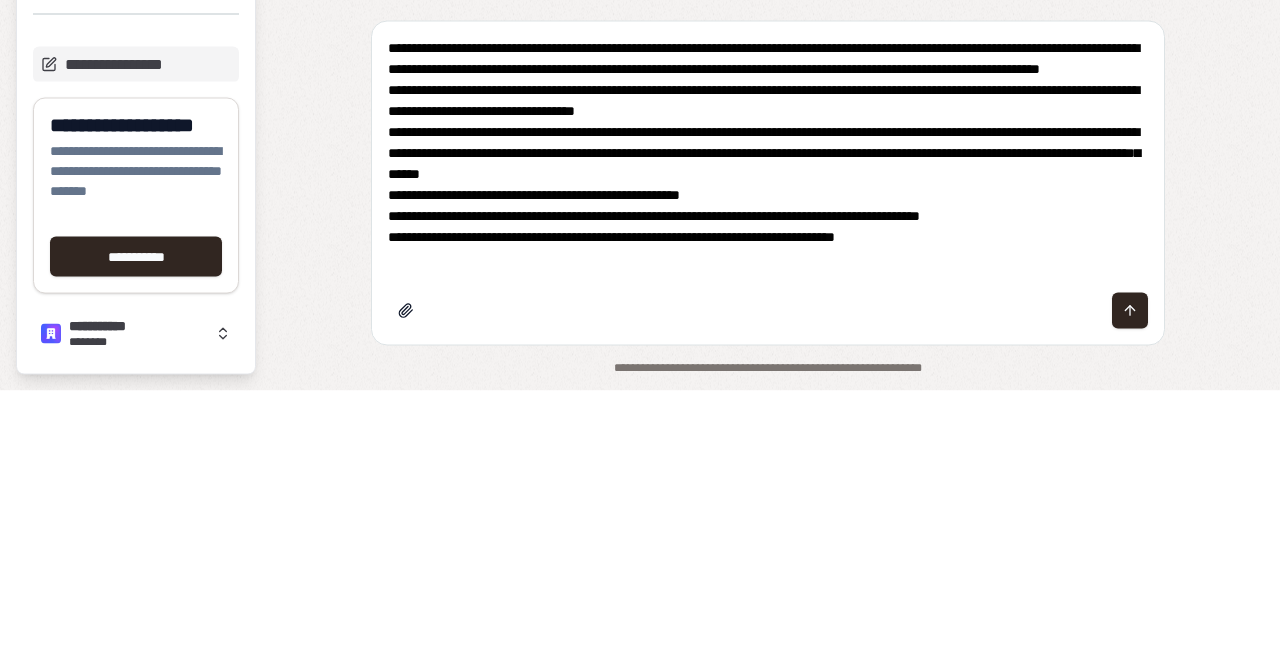 click at bounding box center [768, 420] 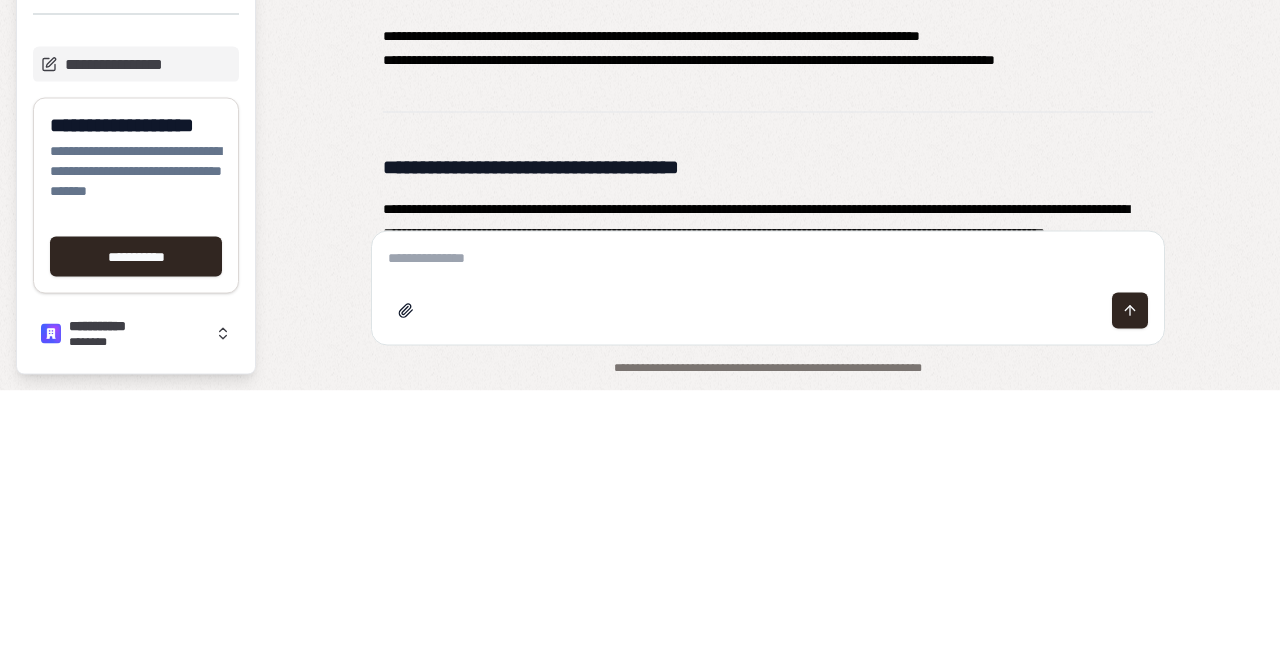 type 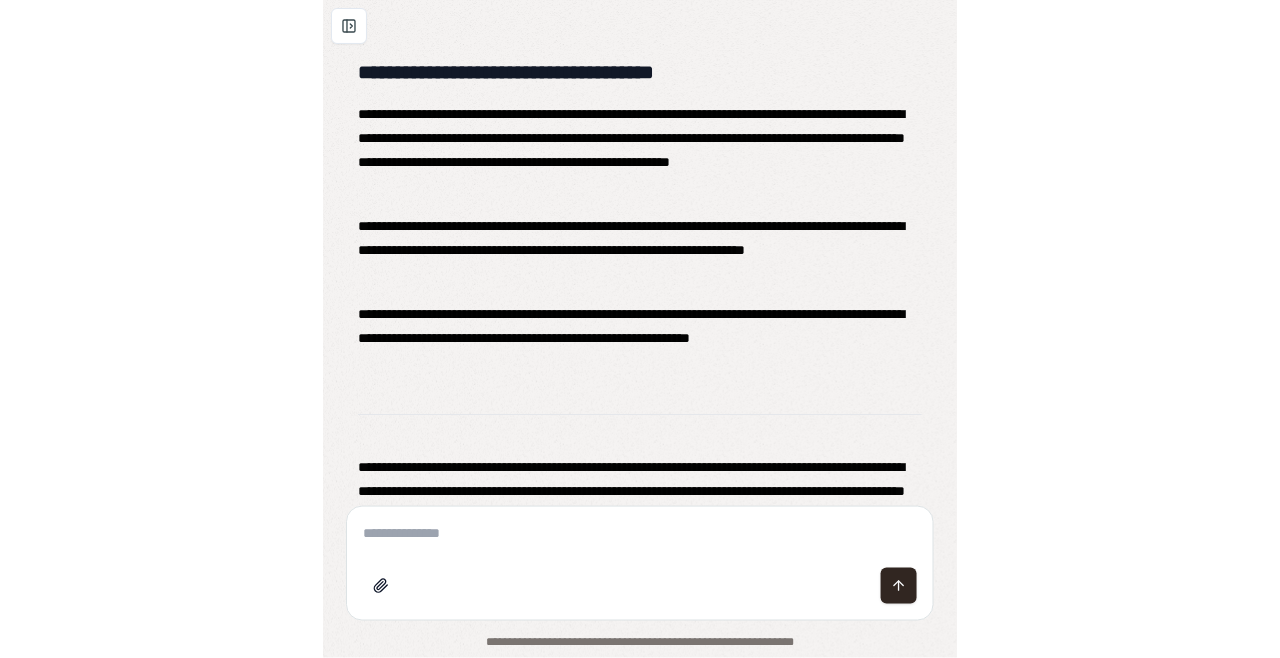 scroll, scrollTop: 28837, scrollLeft: 0, axis: vertical 